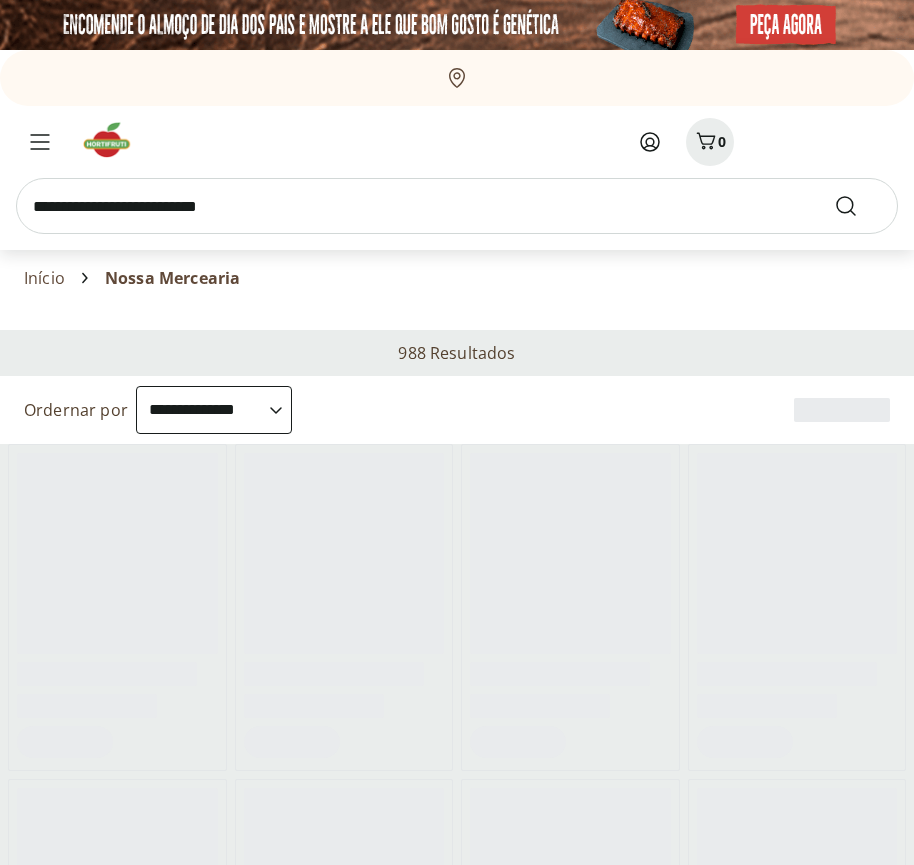 select on "**********" 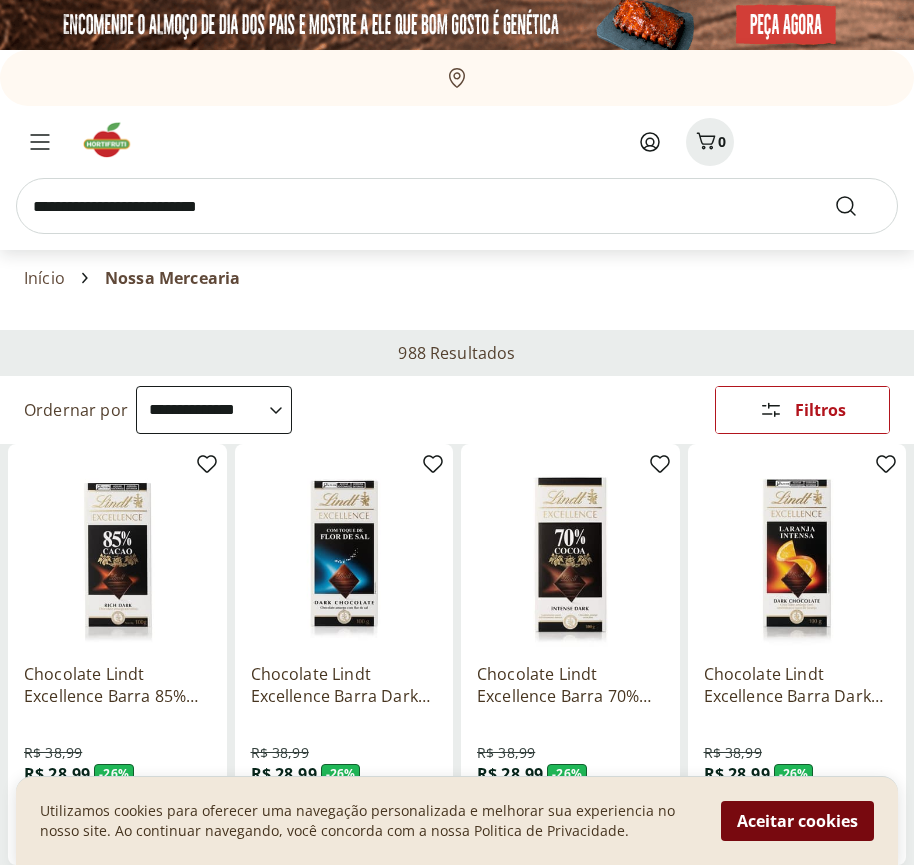 click on "Aceitar cookies" at bounding box center (797, 821) 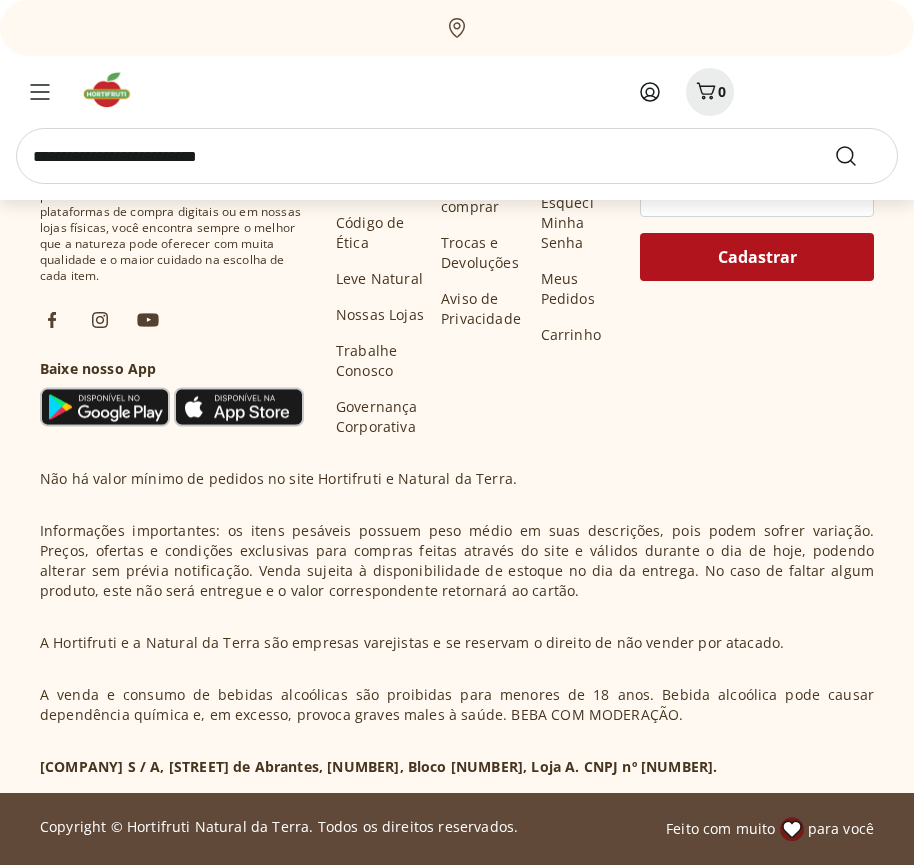 scroll, scrollTop: 1042, scrollLeft: 0, axis: vertical 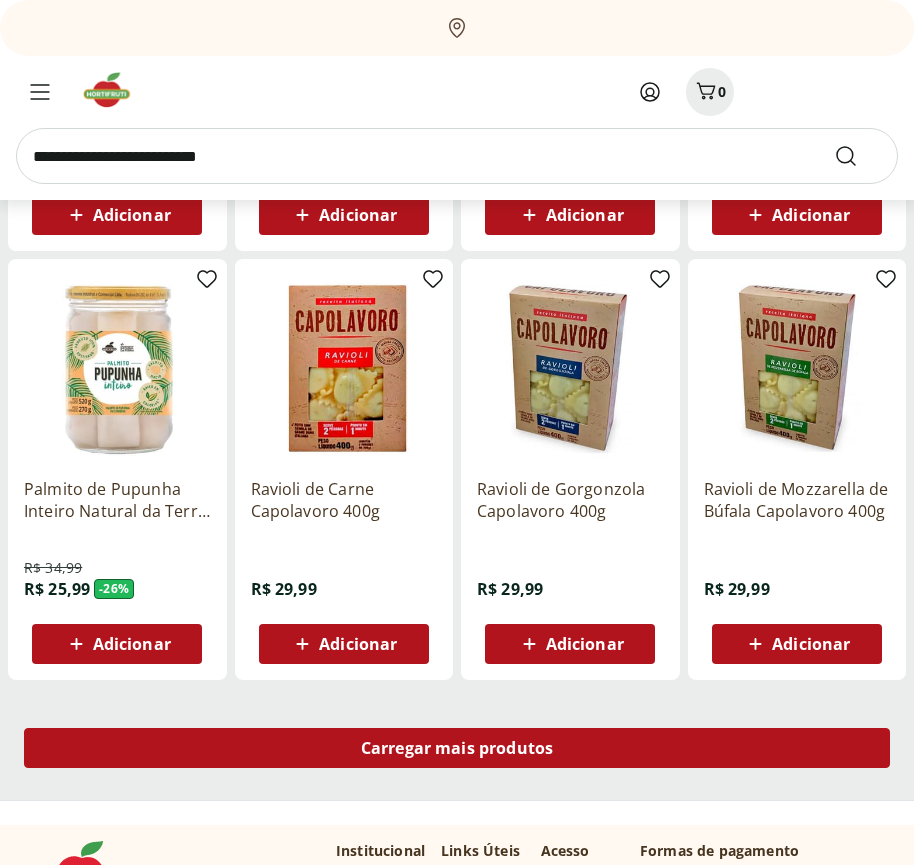 click on "Carregar mais produtos" at bounding box center [457, 748] 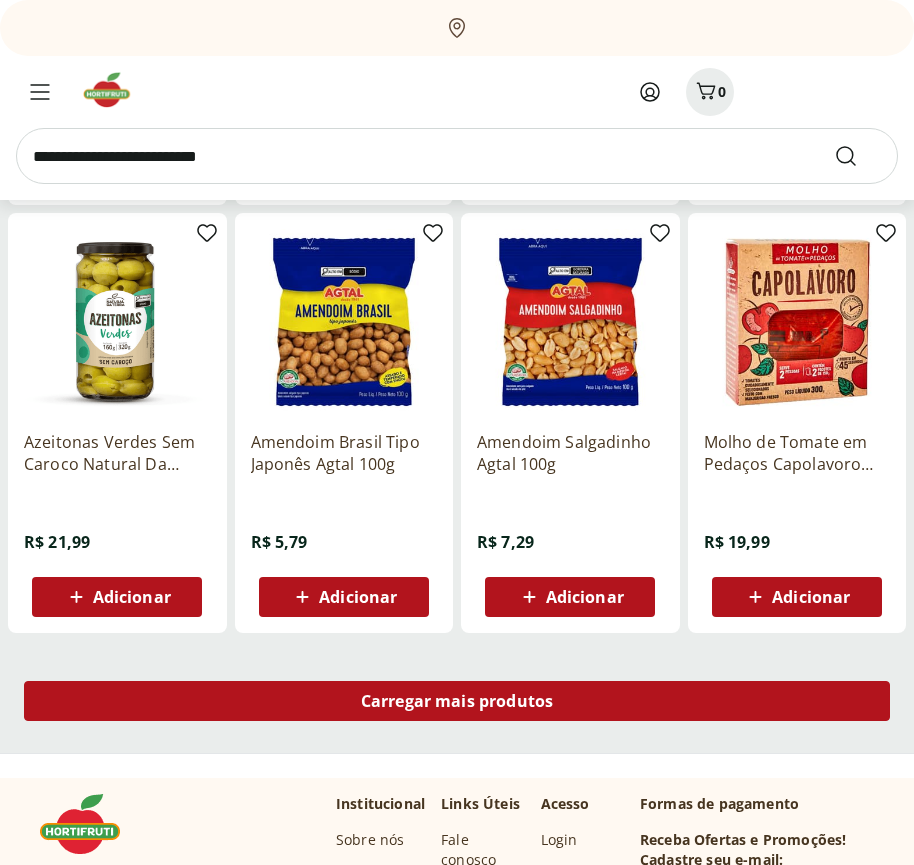 scroll, scrollTop: 2335, scrollLeft: 0, axis: vertical 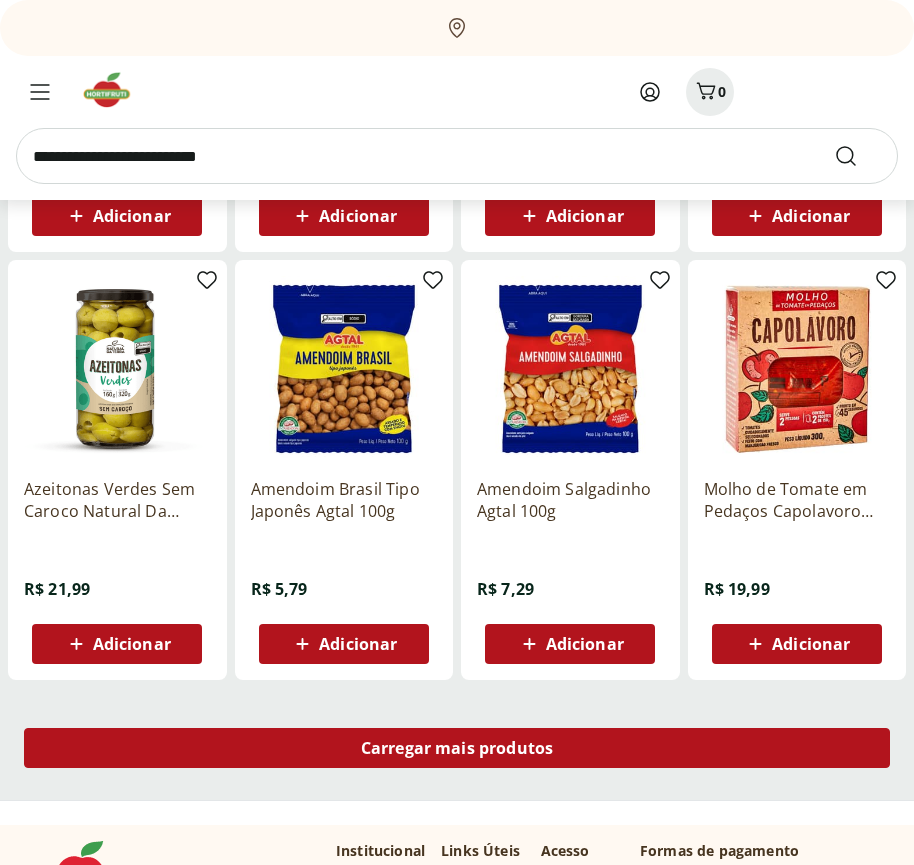 click on "Carregar mais produtos" at bounding box center [457, 748] 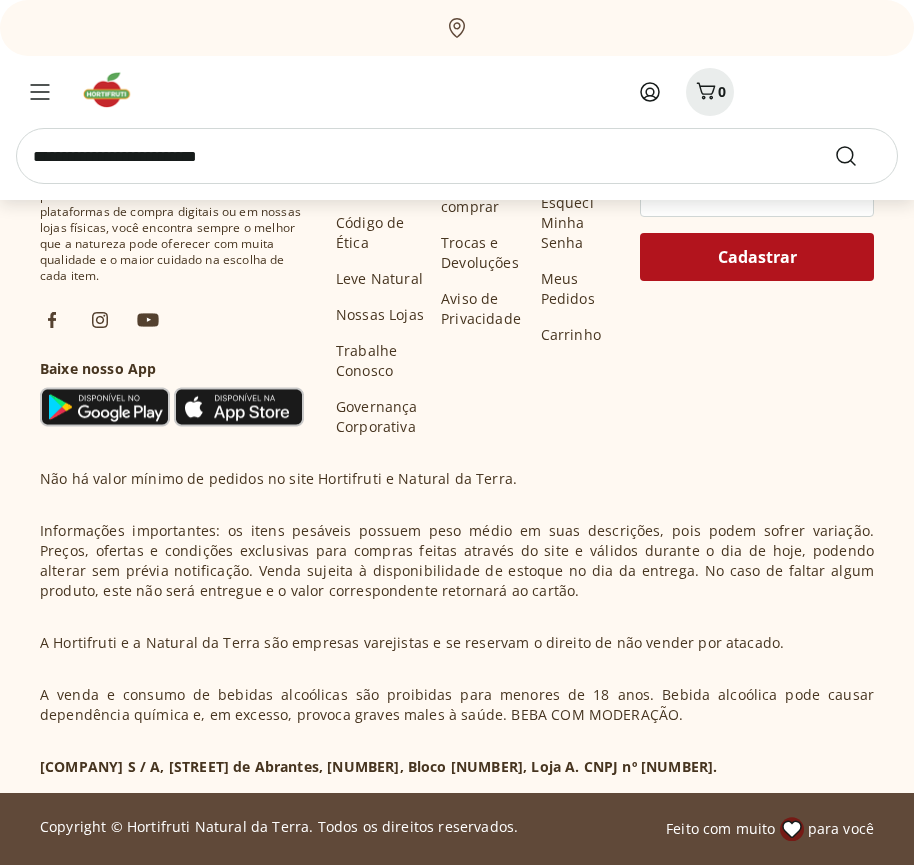 scroll, scrollTop: 3629, scrollLeft: 0, axis: vertical 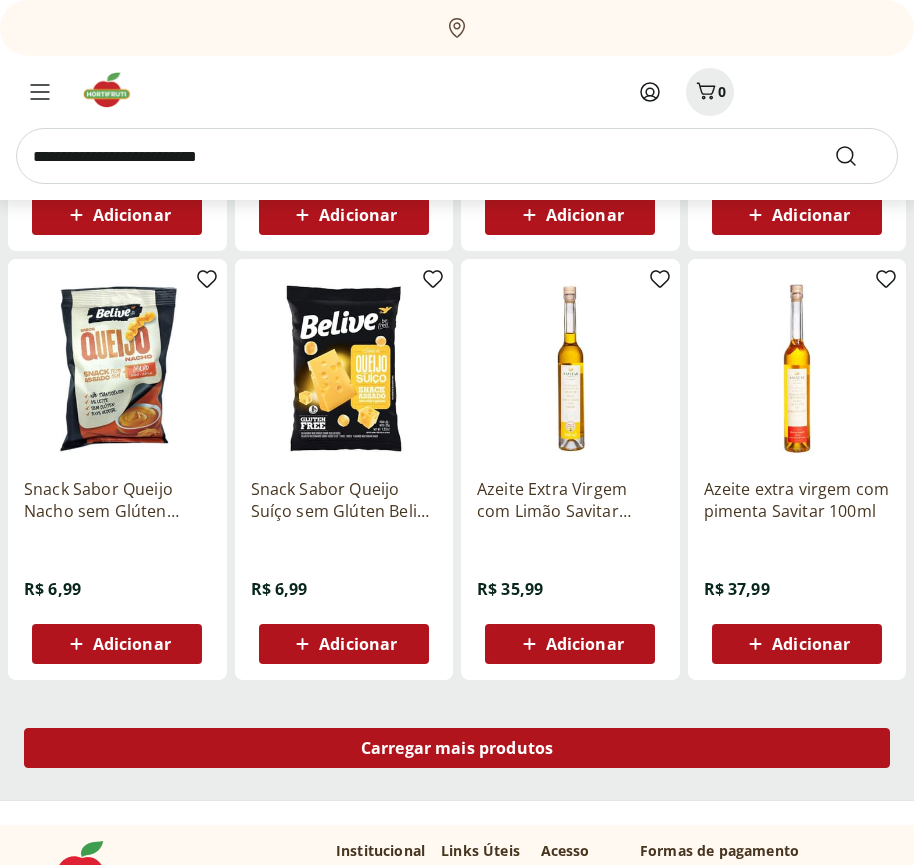 click on "Carregar mais produtos" at bounding box center (457, 748) 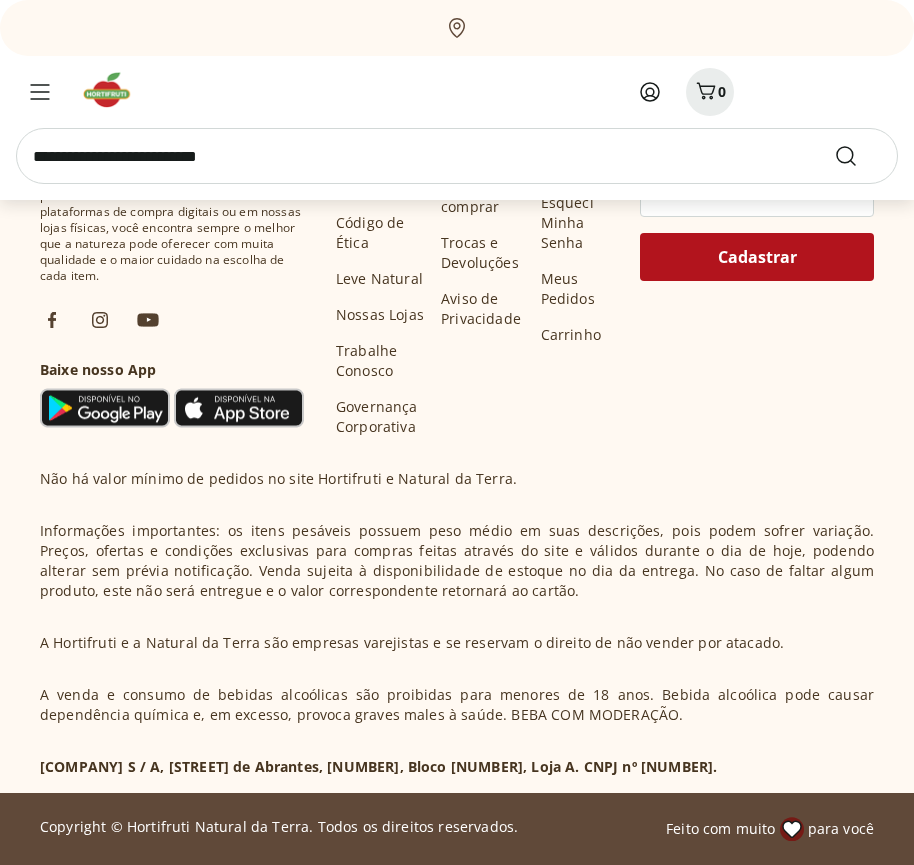 scroll, scrollTop: 4922, scrollLeft: 0, axis: vertical 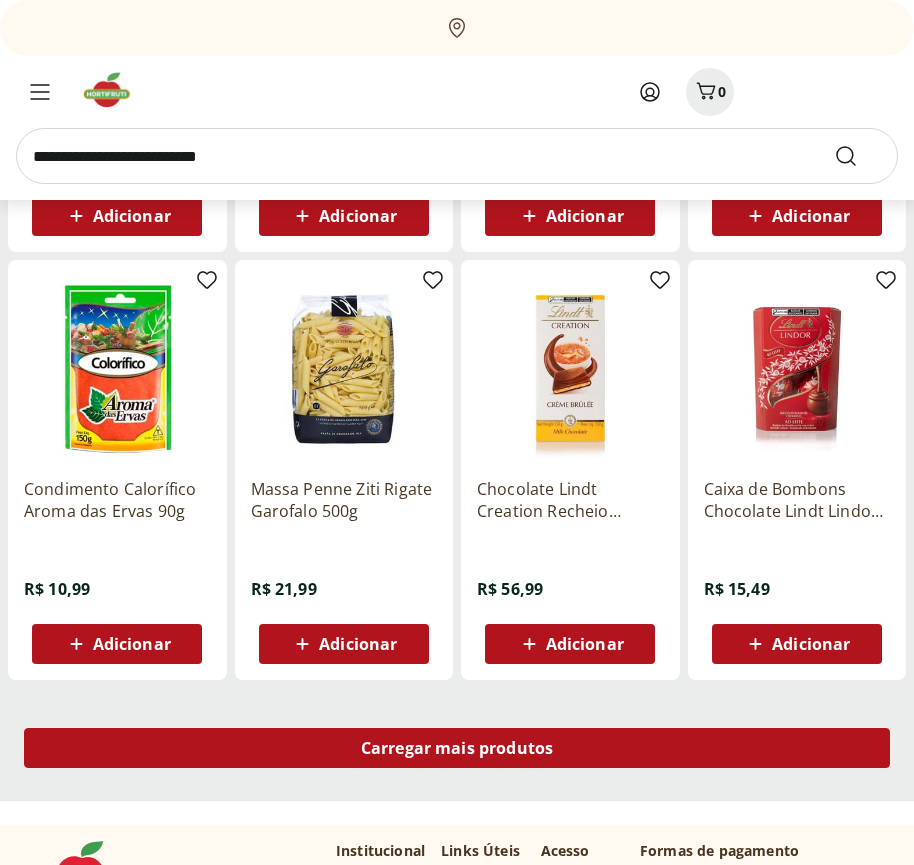 click on "Carregar mais produtos" at bounding box center (457, 748) 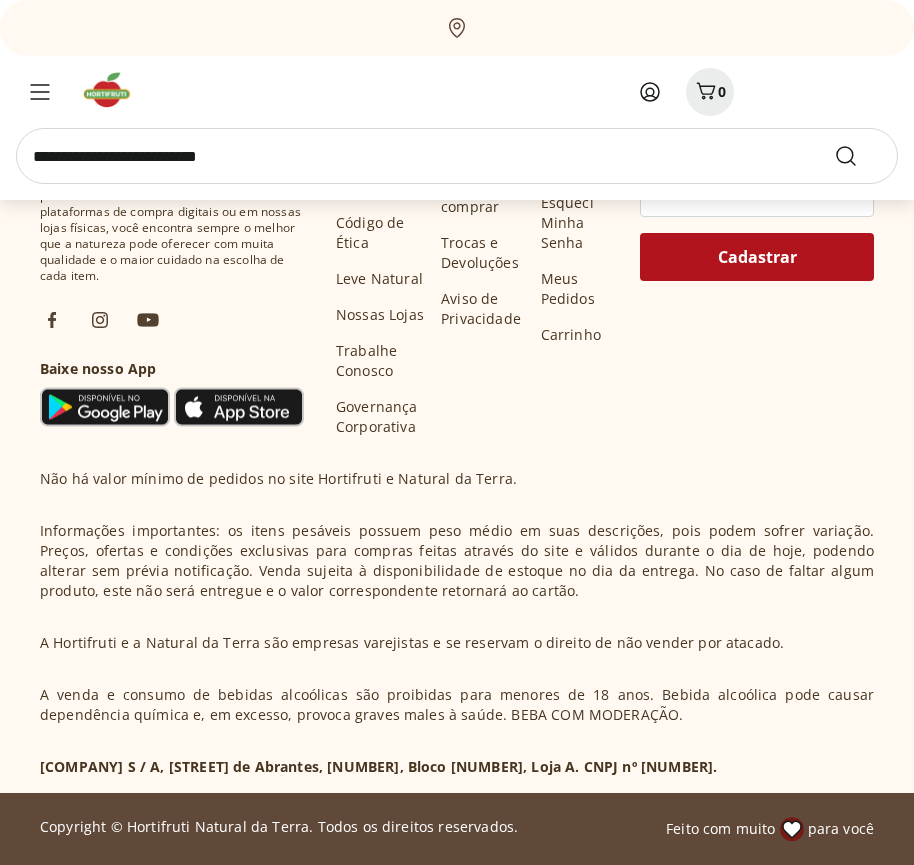 scroll, scrollTop: 6216, scrollLeft: 0, axis: vertical 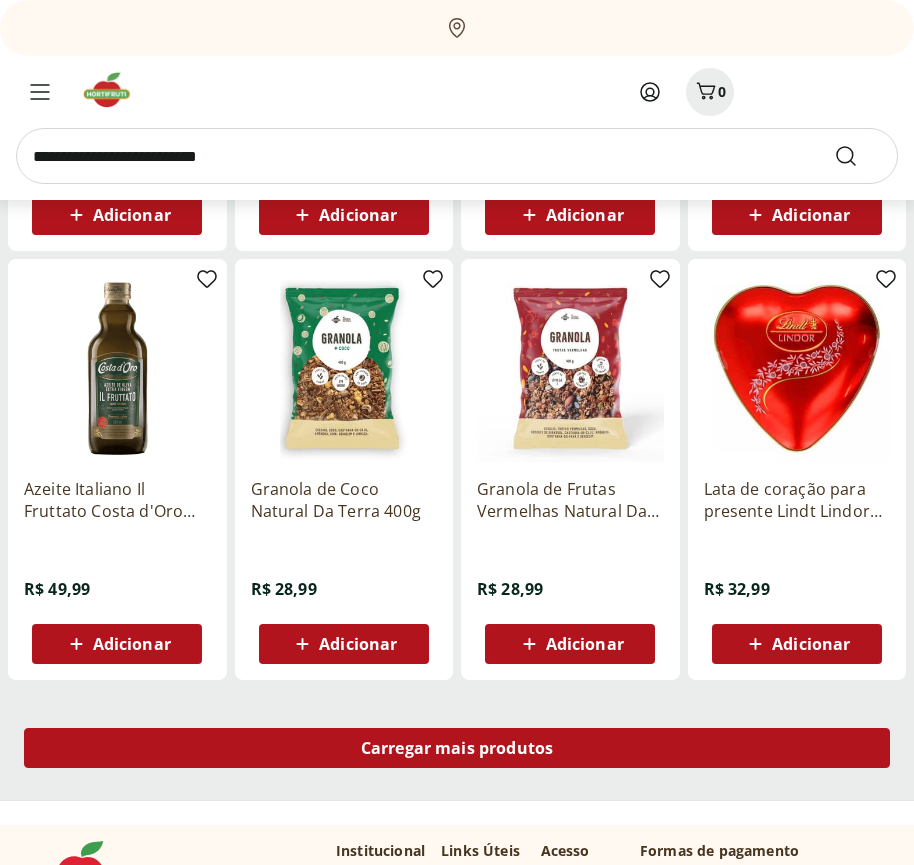 click on "Carregar mais produtos" at bounding box center (457, 748) 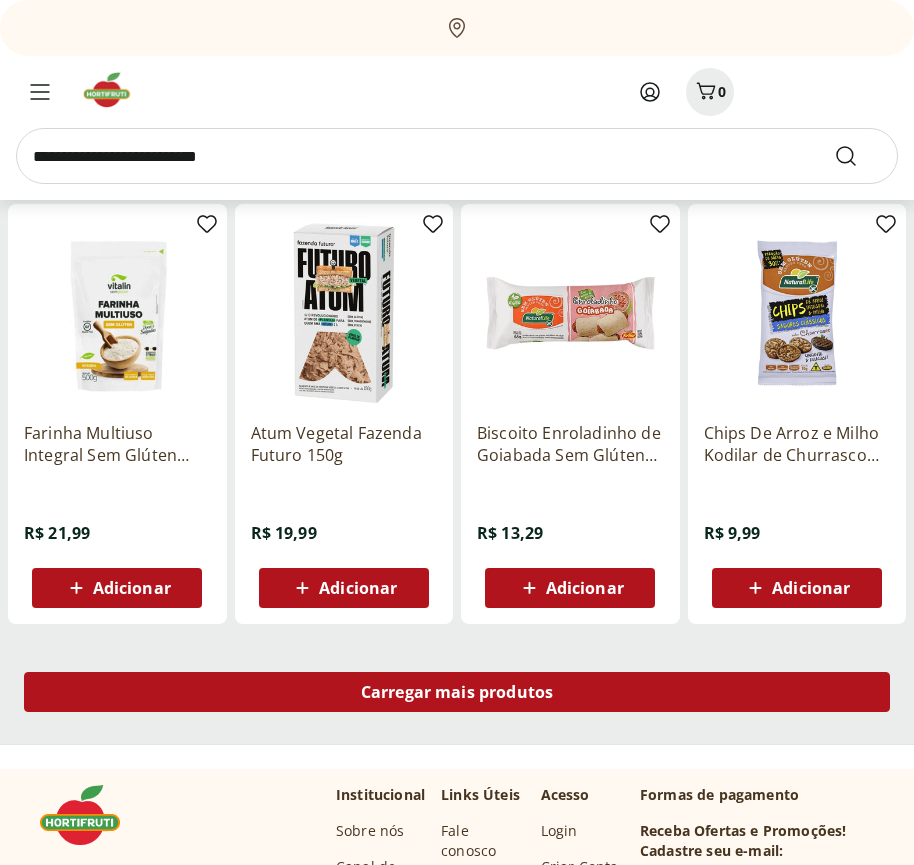 scroll, scrollTop: 7509, scrollLeft: 0, axis: vertical 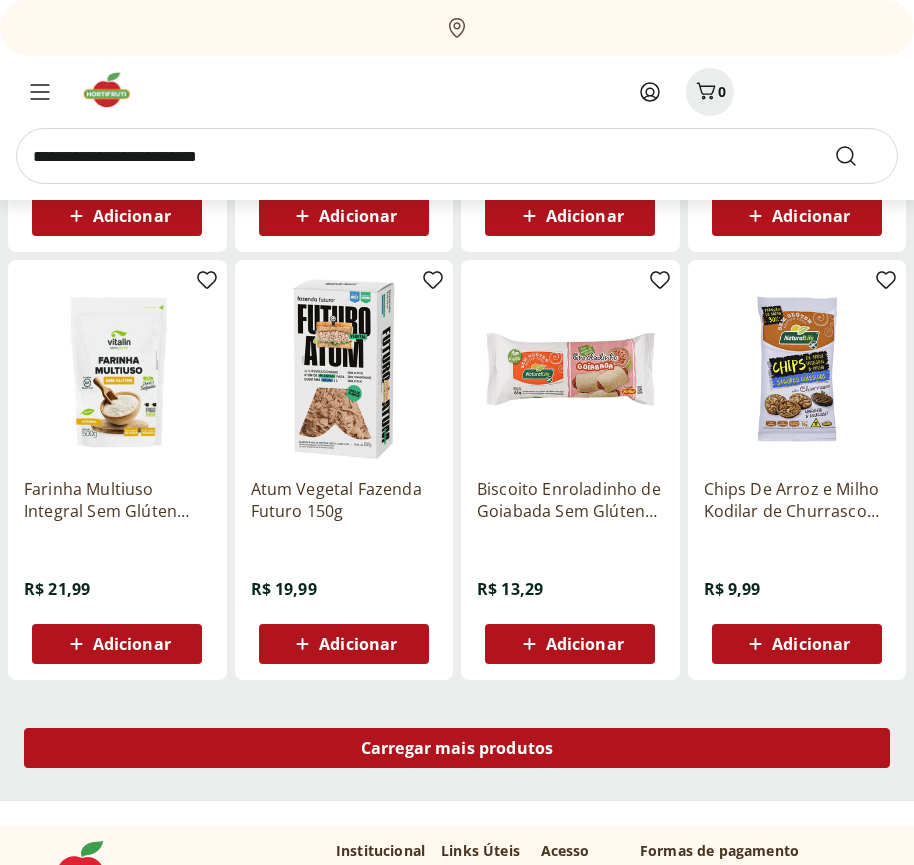 click on "Carregar mais produtos" at bounding box center (457, 748) 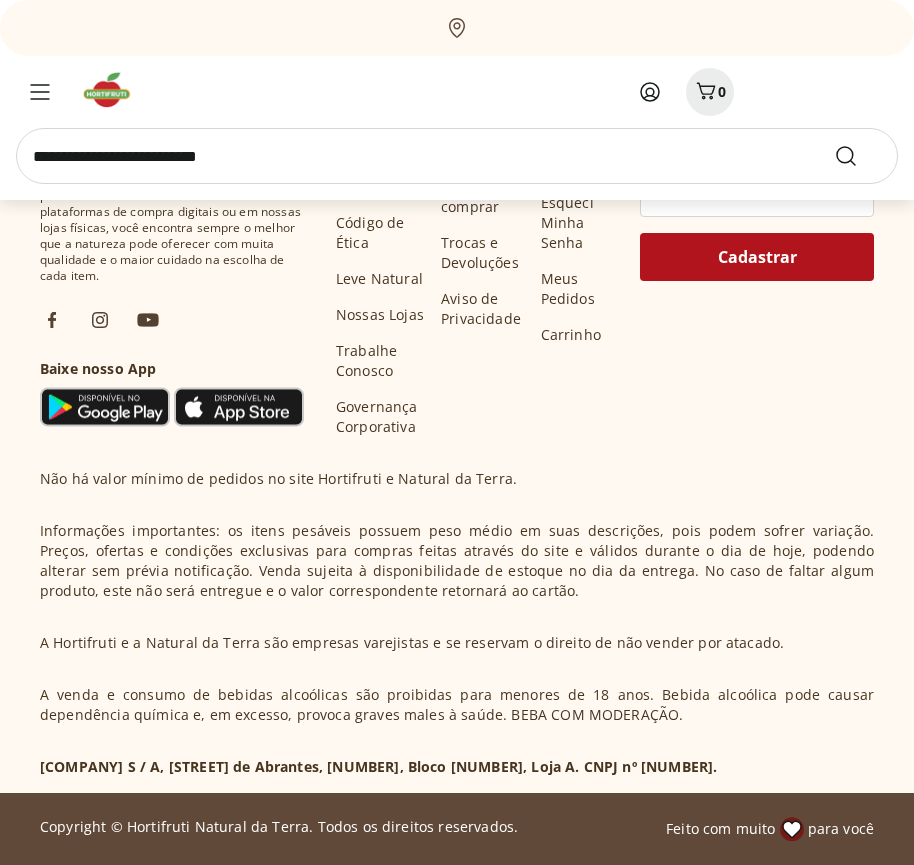 scroll, scrollTop: 8803, scrollLeft: 0, axis: vertical 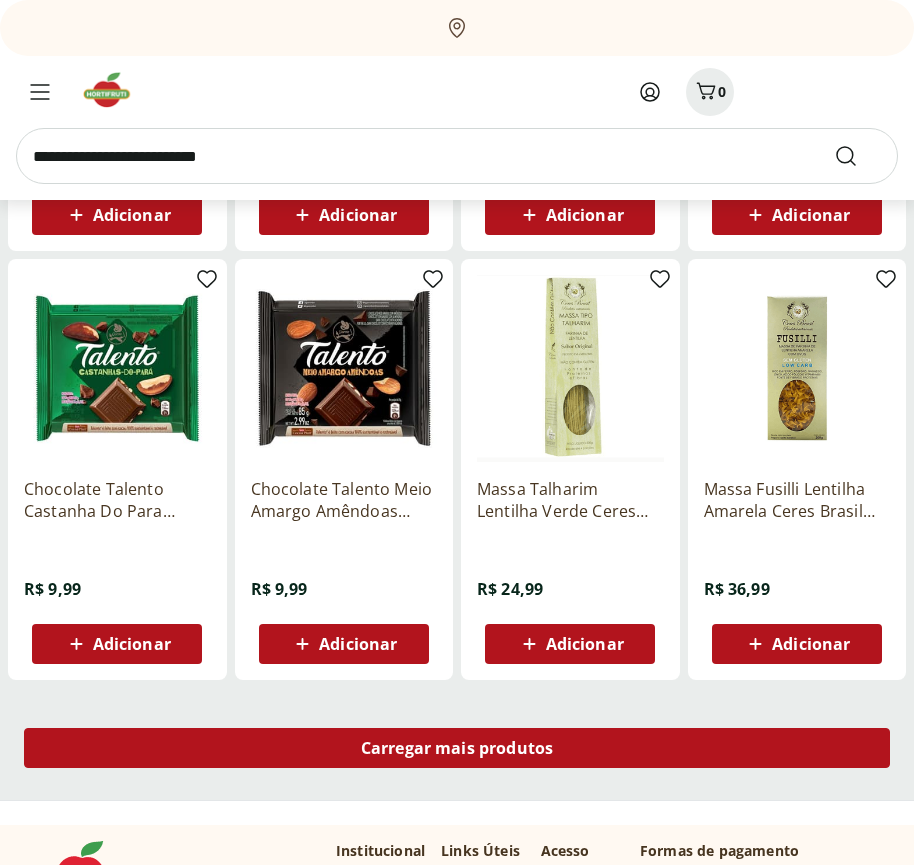 click on "Carregar mais produtos" at bounding box center [457, 748] 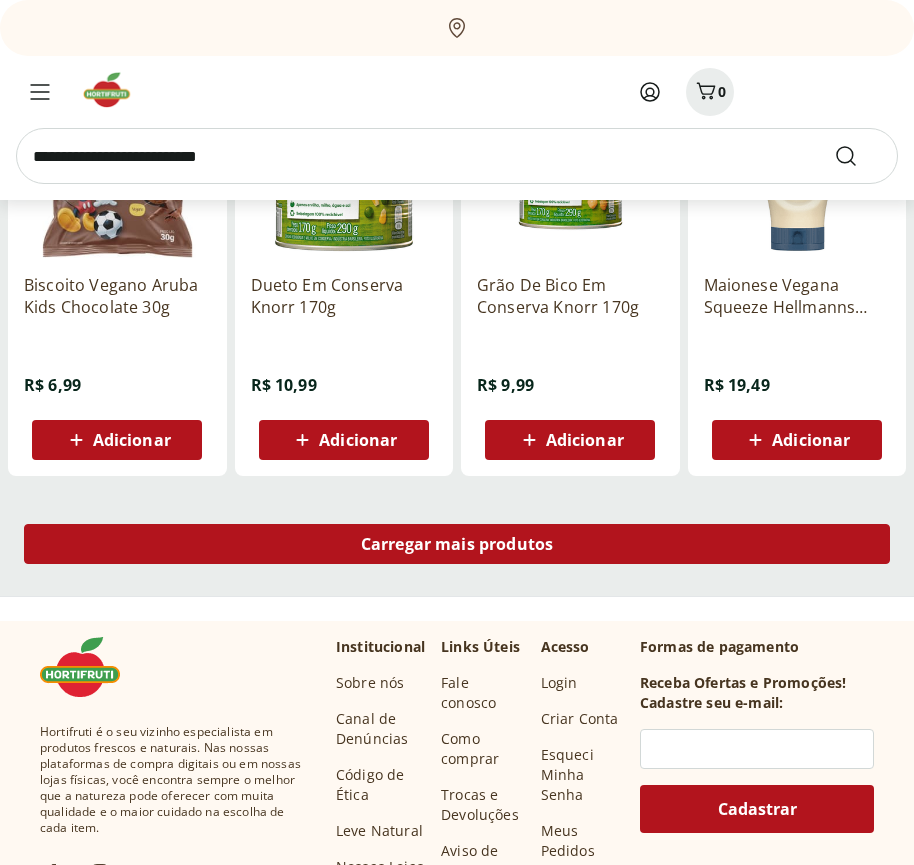 scroll, scrollTop: 10096, scrollLeft: 0, axis: vertical 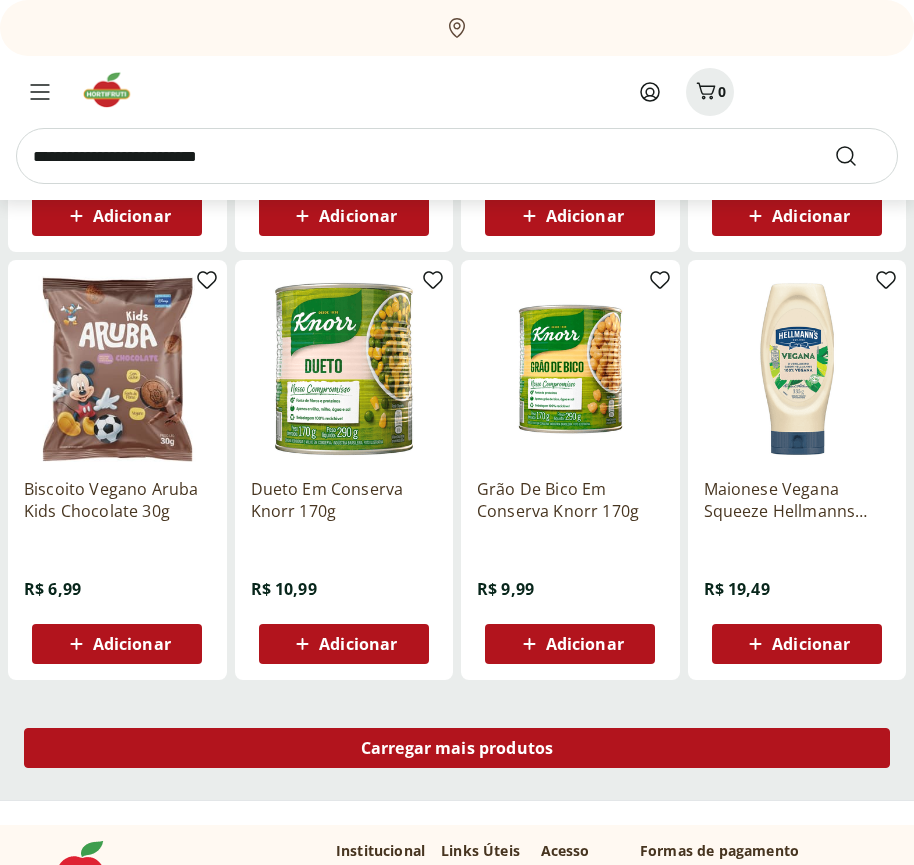 click on "Carregar mais produtos" at bounding box center (457, 748) 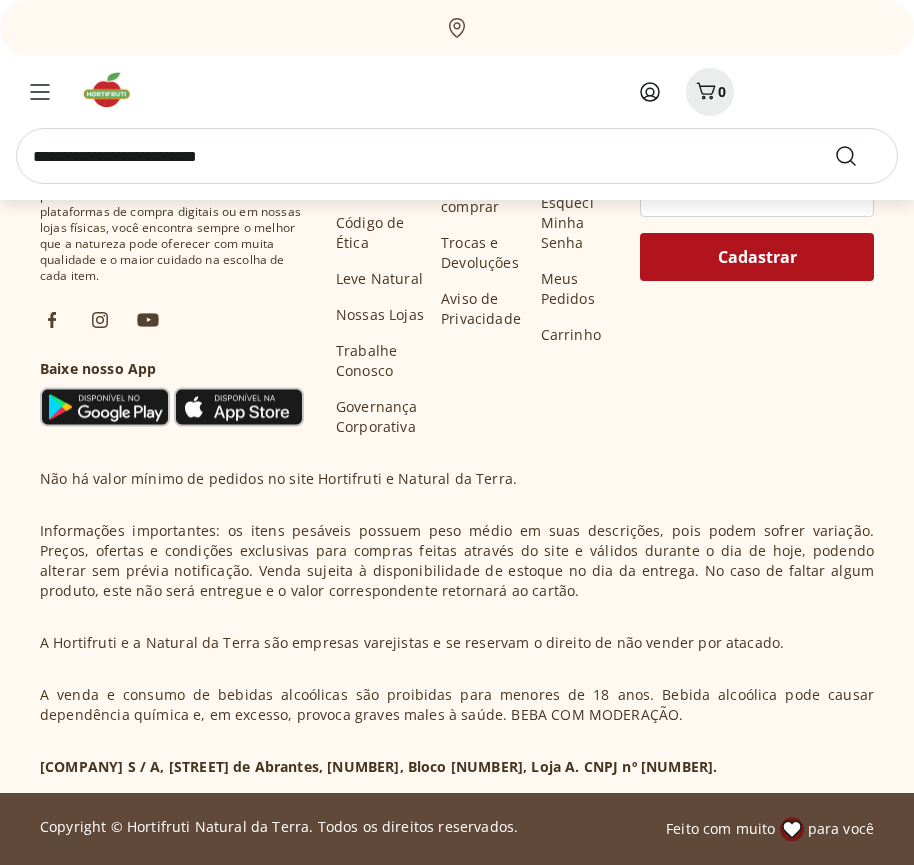 scroll, scrollTop: 11390, scrollLeft: 0, axis: vertical 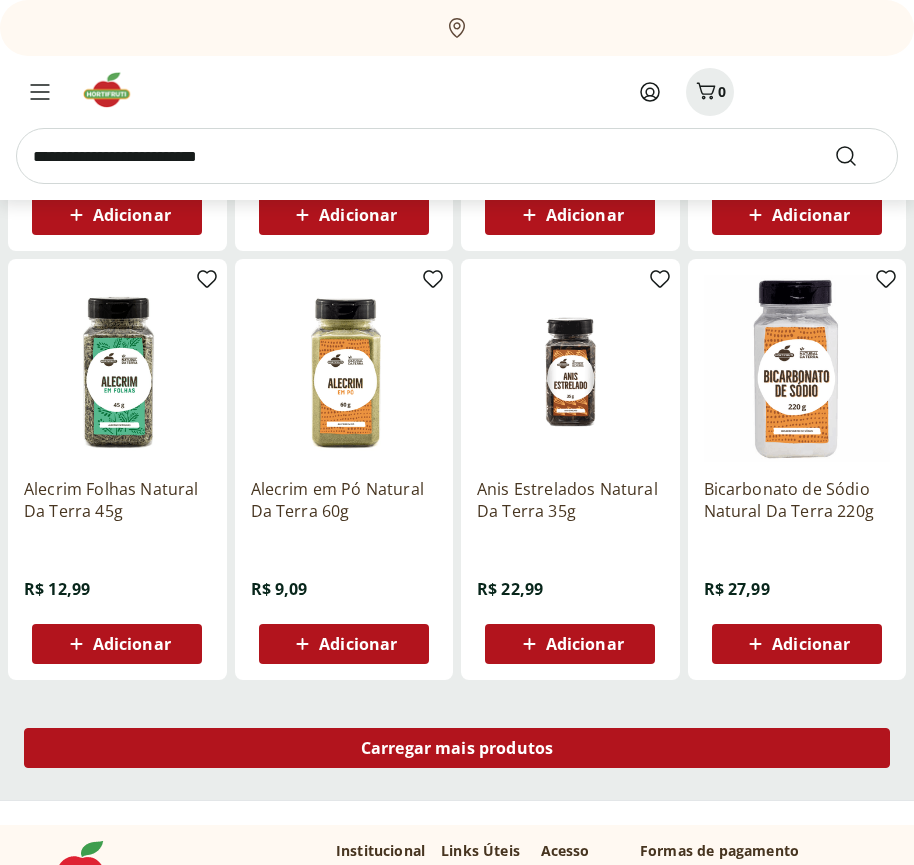 click on "Carregar mais produtos" at bounding box center (457, 748) 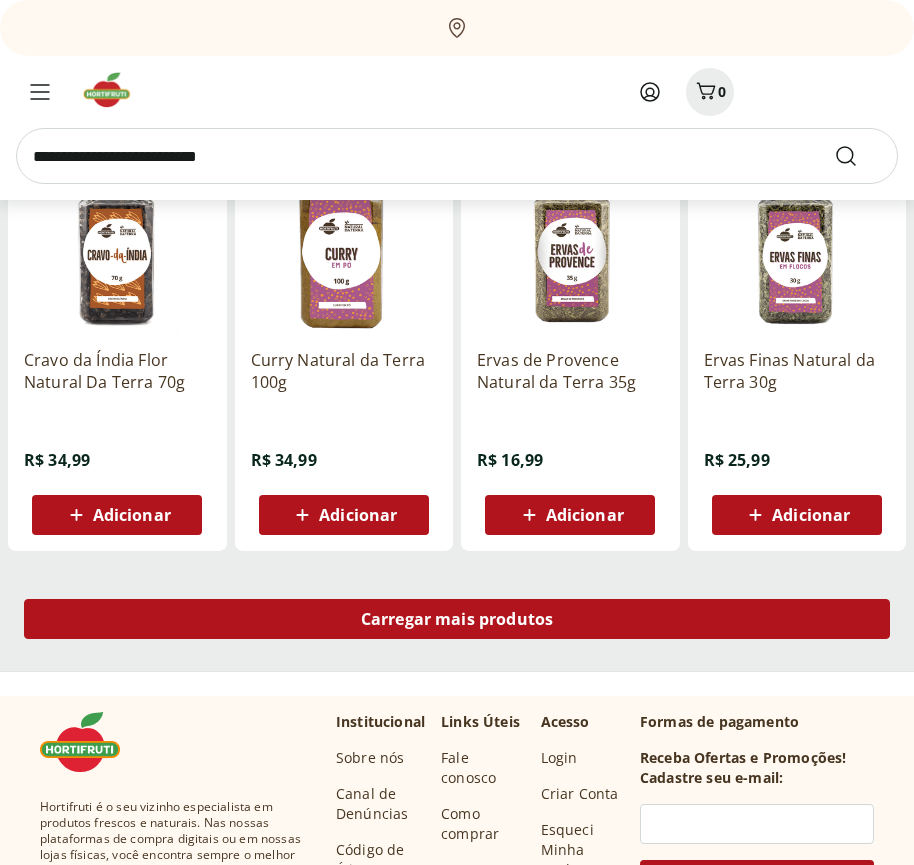 scroll, scrollTop: 12683, scrollLeft: 0, axis: vertical 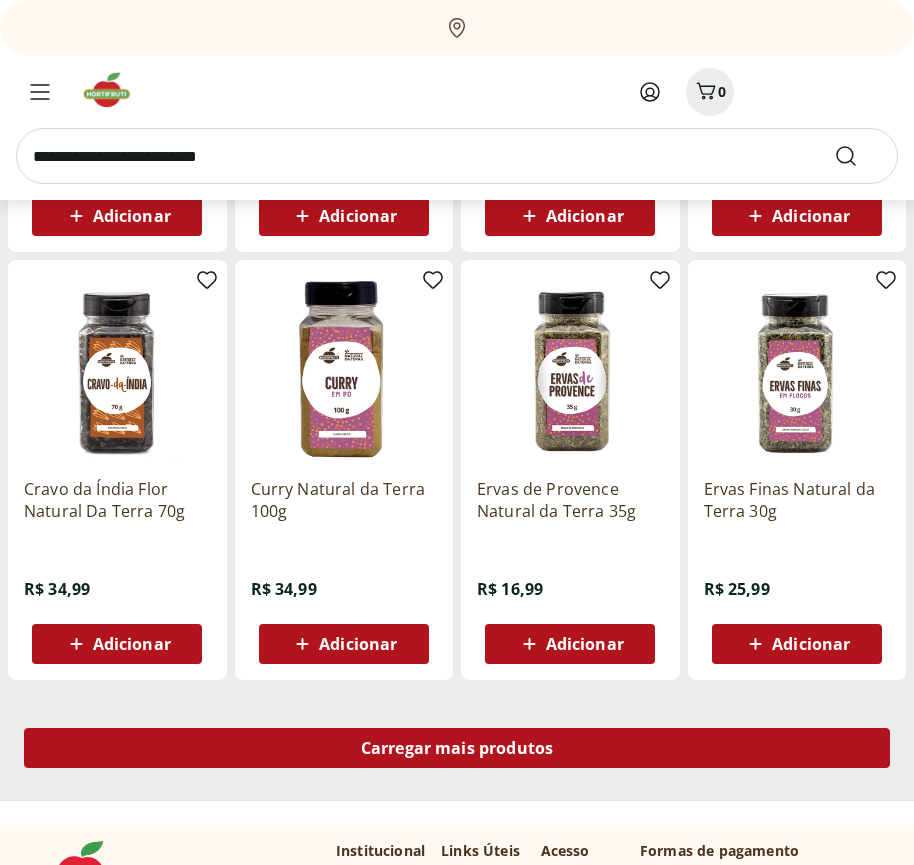 click on "Carregar mais produtos" at bounding box center (457, 748) 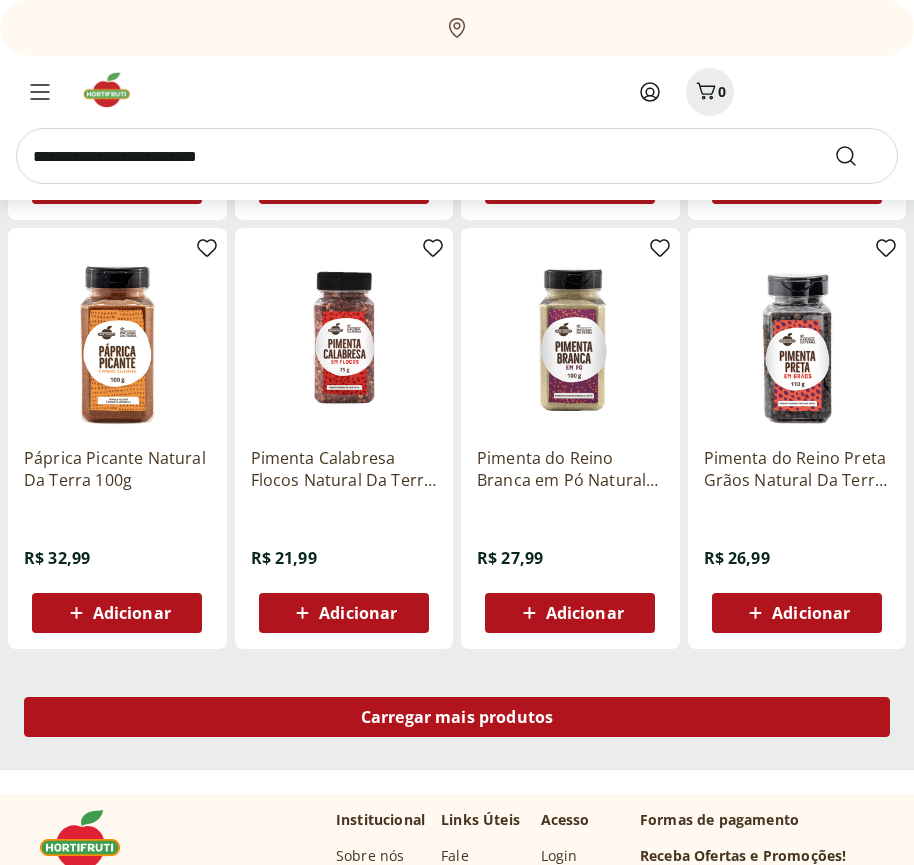 scroll, scrollTop: 13977, scrollLeft: 0, axis: vertical 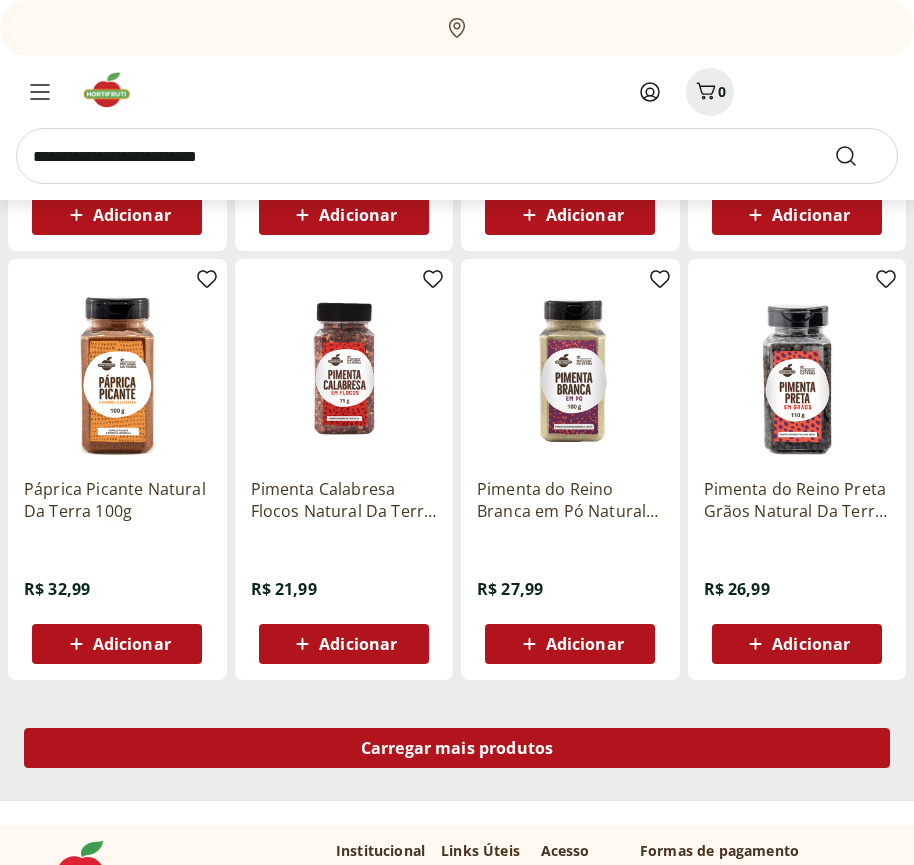 click on "Carregar mais produtos" at bounding box center [457, 748] 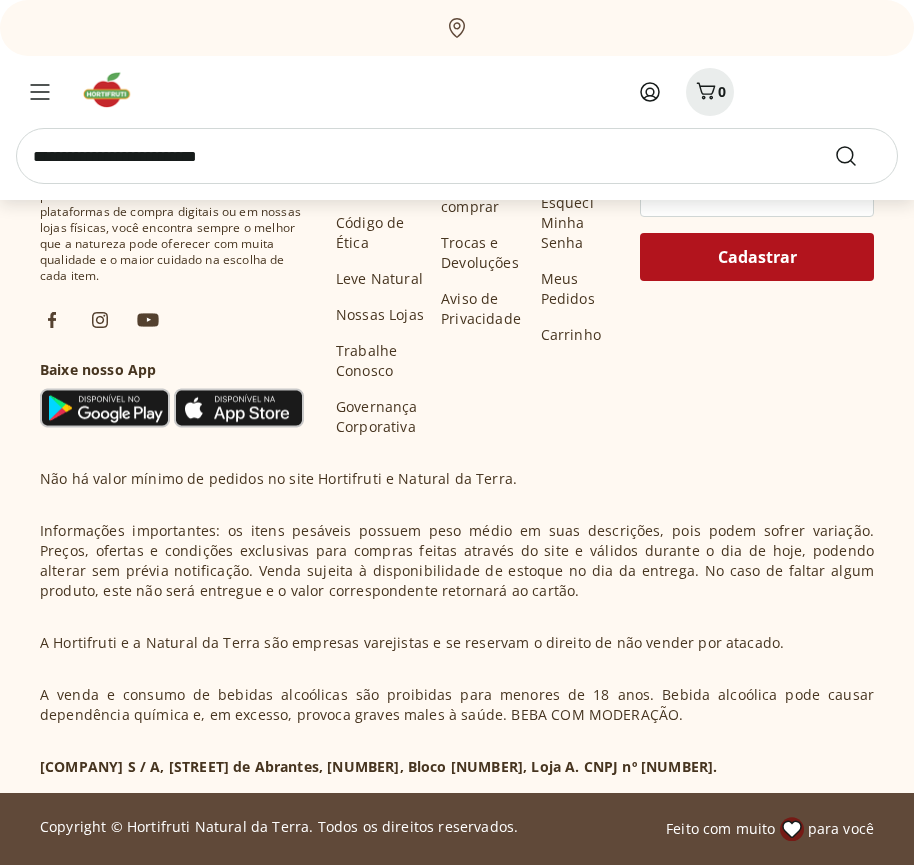 scroll, scrollTop: 15270, scrollLeft: 0, axis: vertical 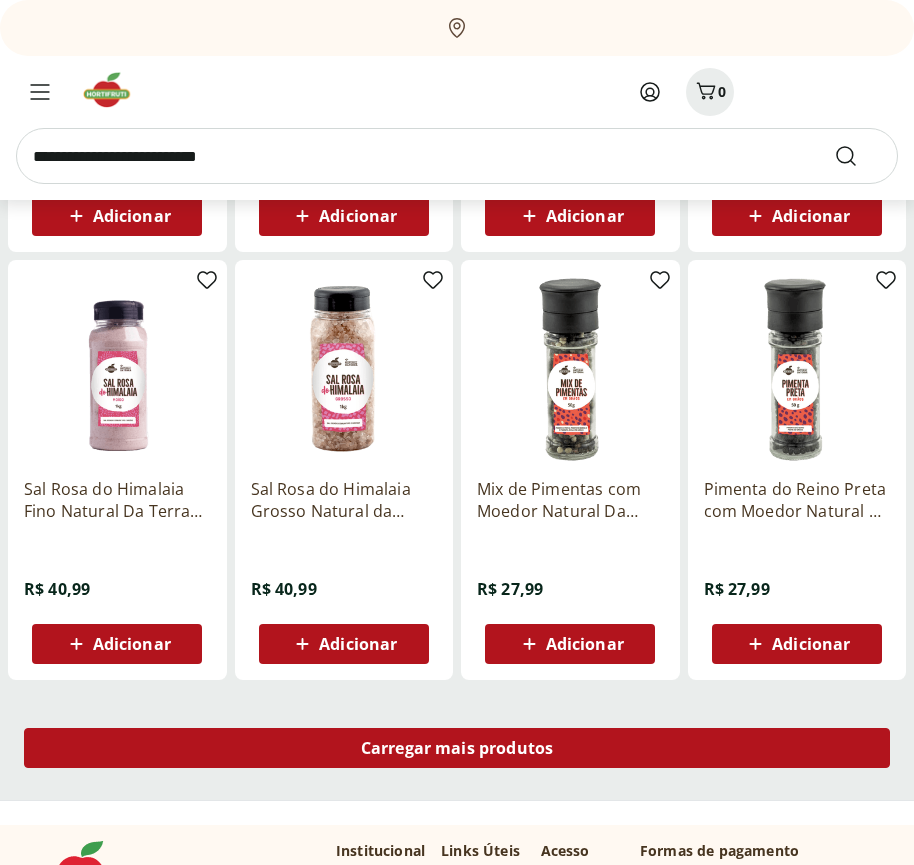 click on "Carregar mais produtos" at bounding box center (457, 748) 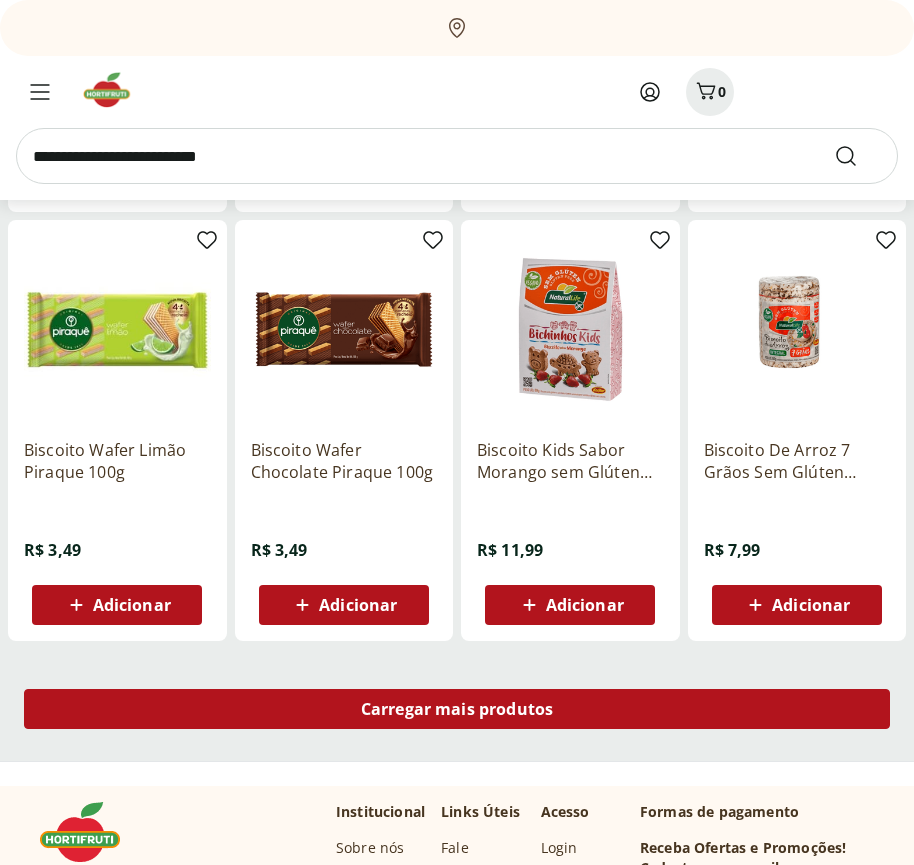 scroll, scrollTop: 16564, scrollLeft: 0, axis: vertical 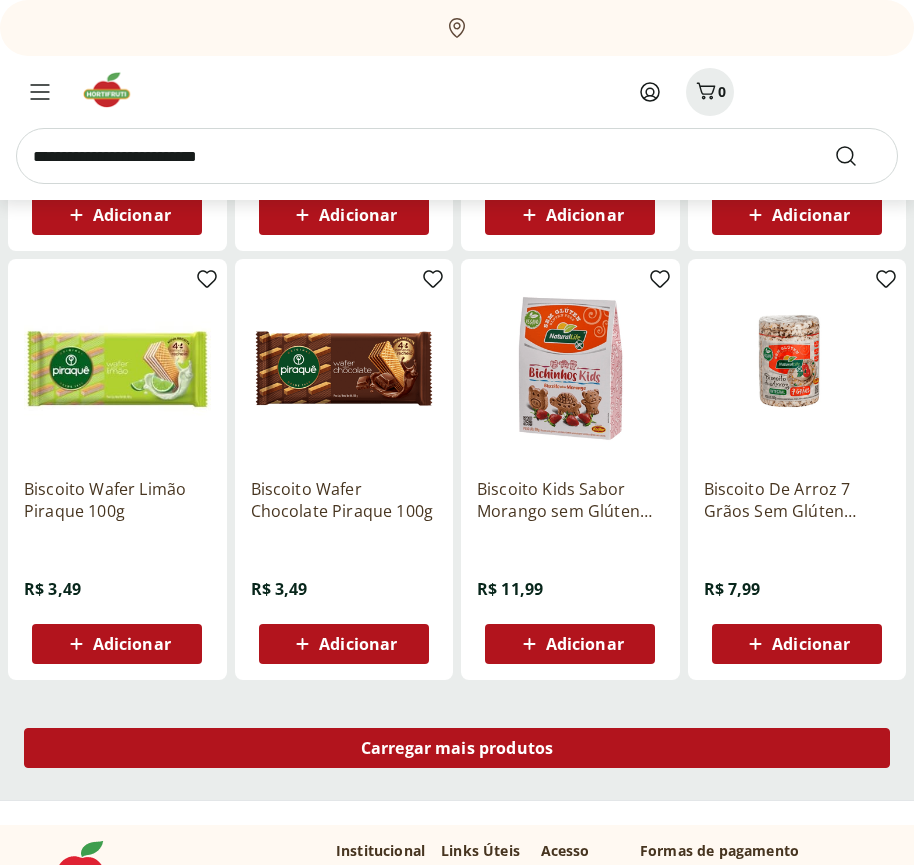 click on "Carregar mais produtos" at bounding box center [457, 748] 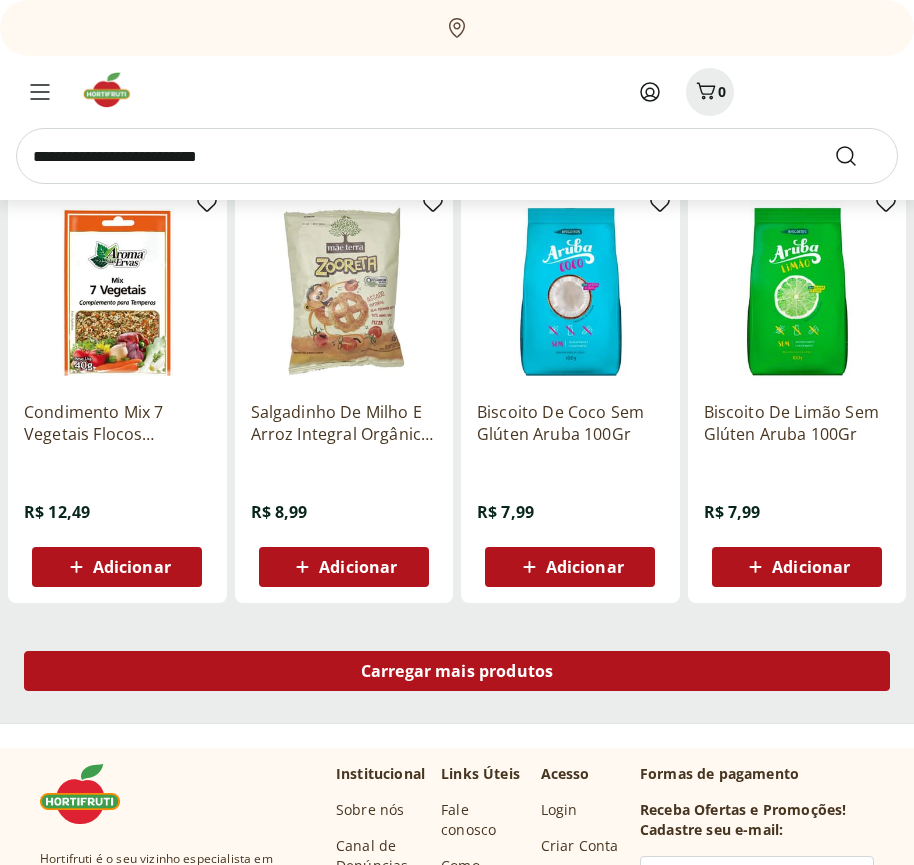 scroll, scrollTop: 17857, scrollLeft: 0, axis: vertical 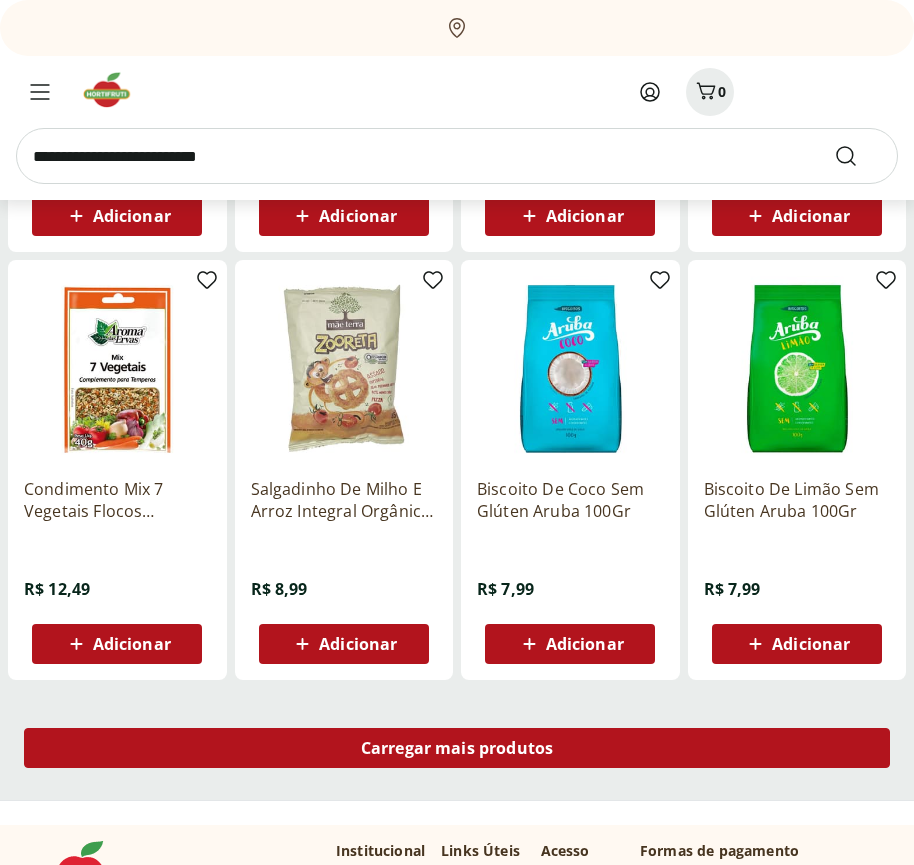 click on "Carregar mais produtos" at bounding box center [457, 748] 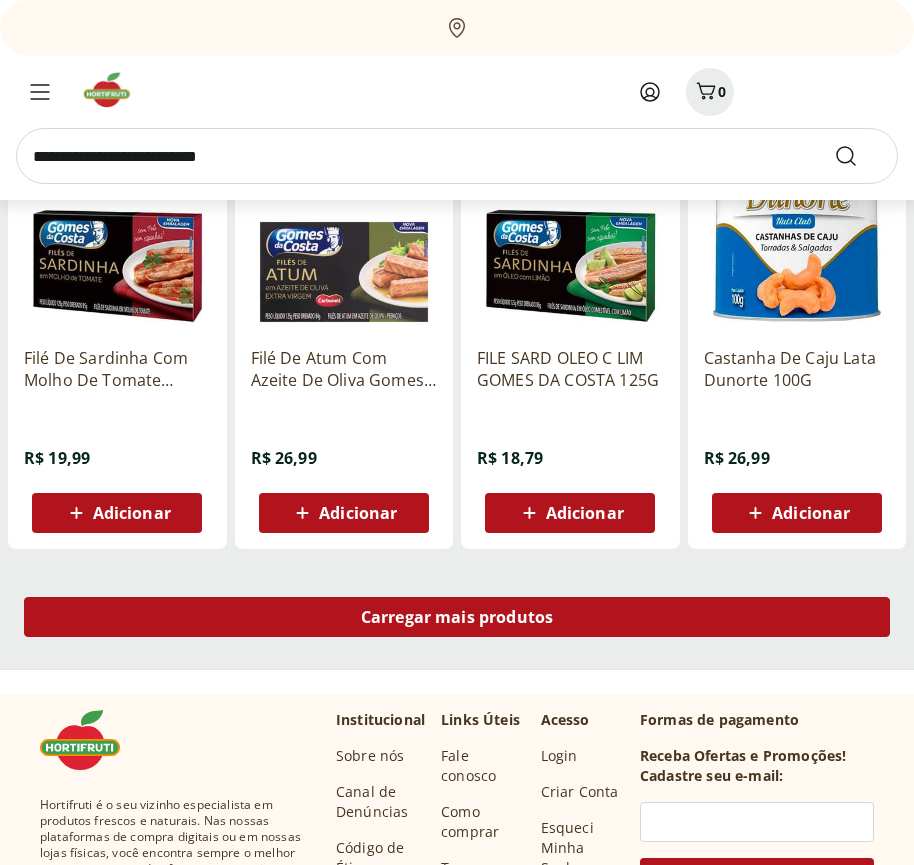 scroll, scrollTop: 19151, scrollLeft: 0, axis: vertical 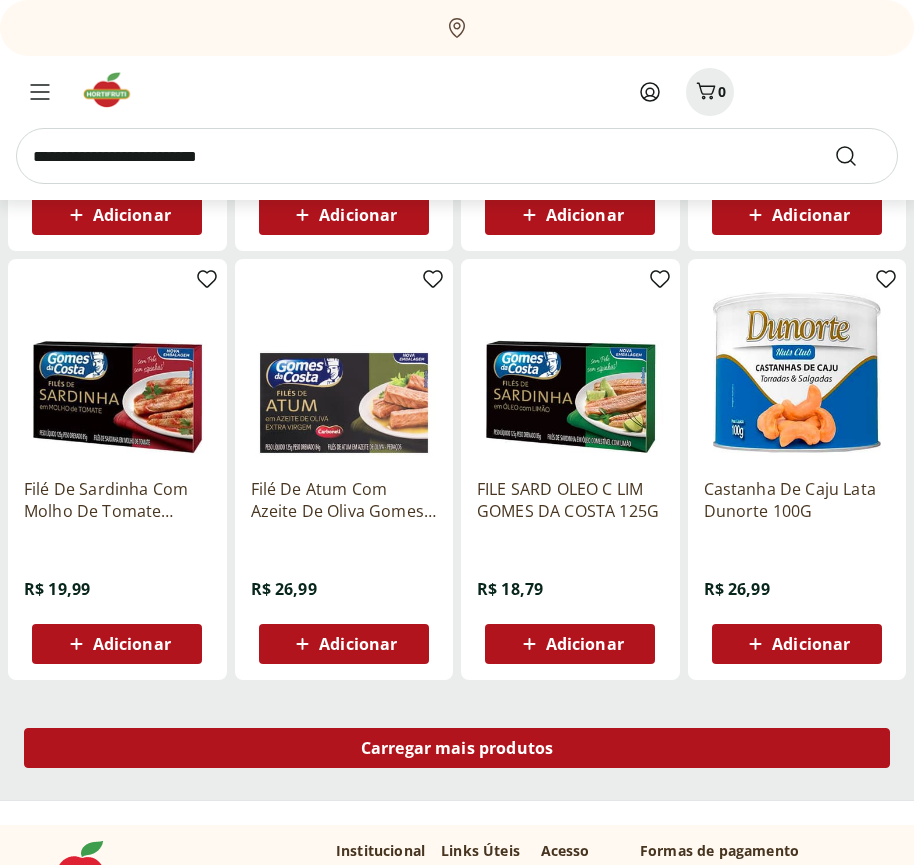 click on "Carregar mais produtos" at bounding box center (457, 748) 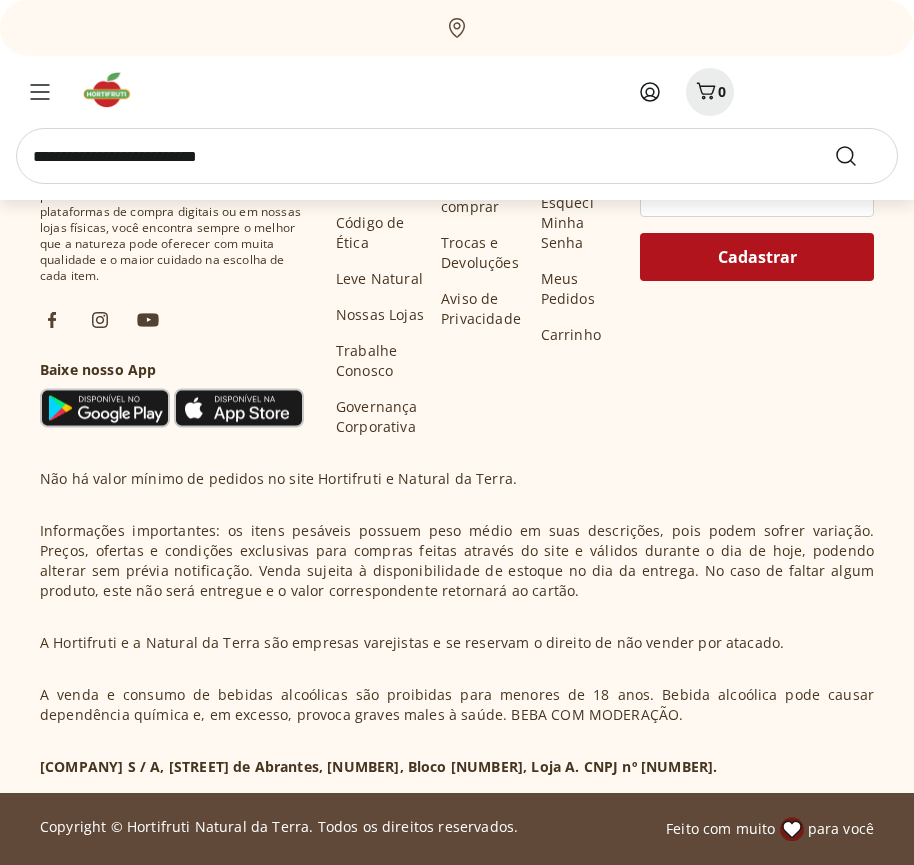 scroll, scrollTop: 20444, scrollLeft: 0, axis: vertical 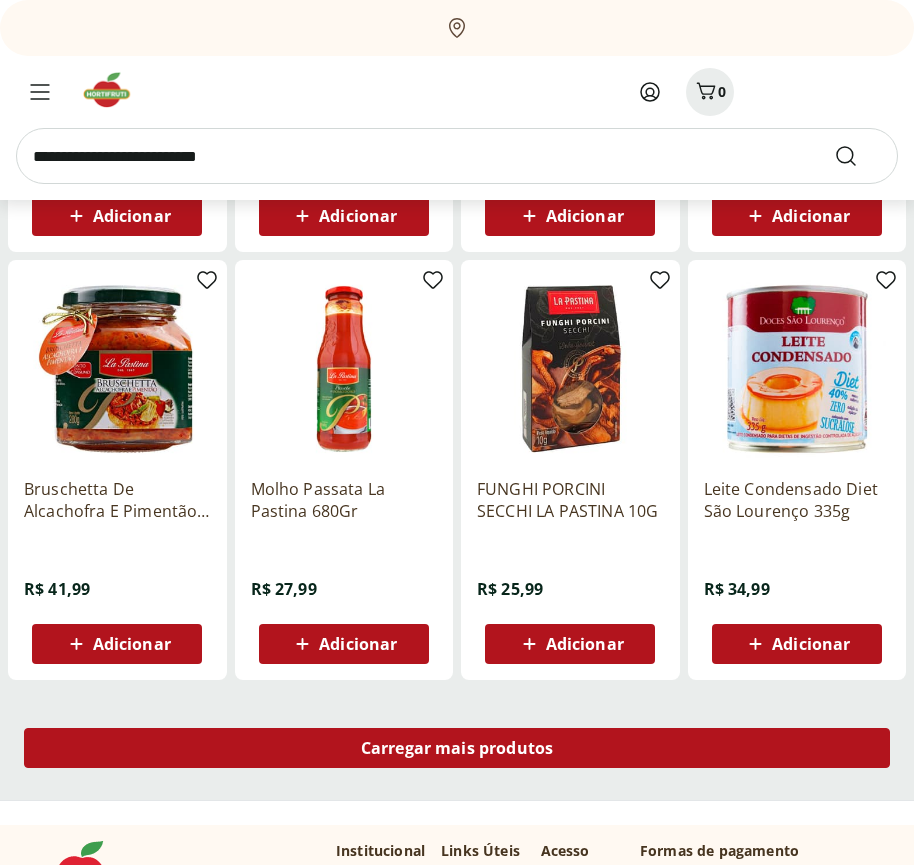 click on "Carregar mais produtos" at bounding box center (457, 748) 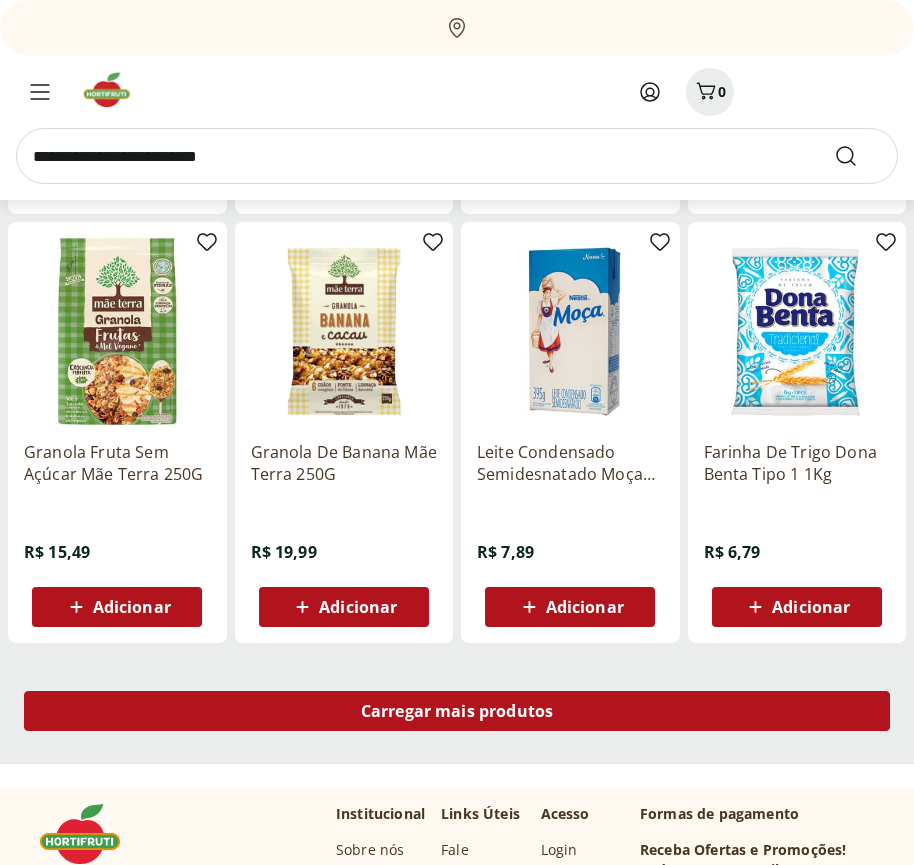 scroll, scrollTop: 21738, scrollLeft: 0, axis: vertical 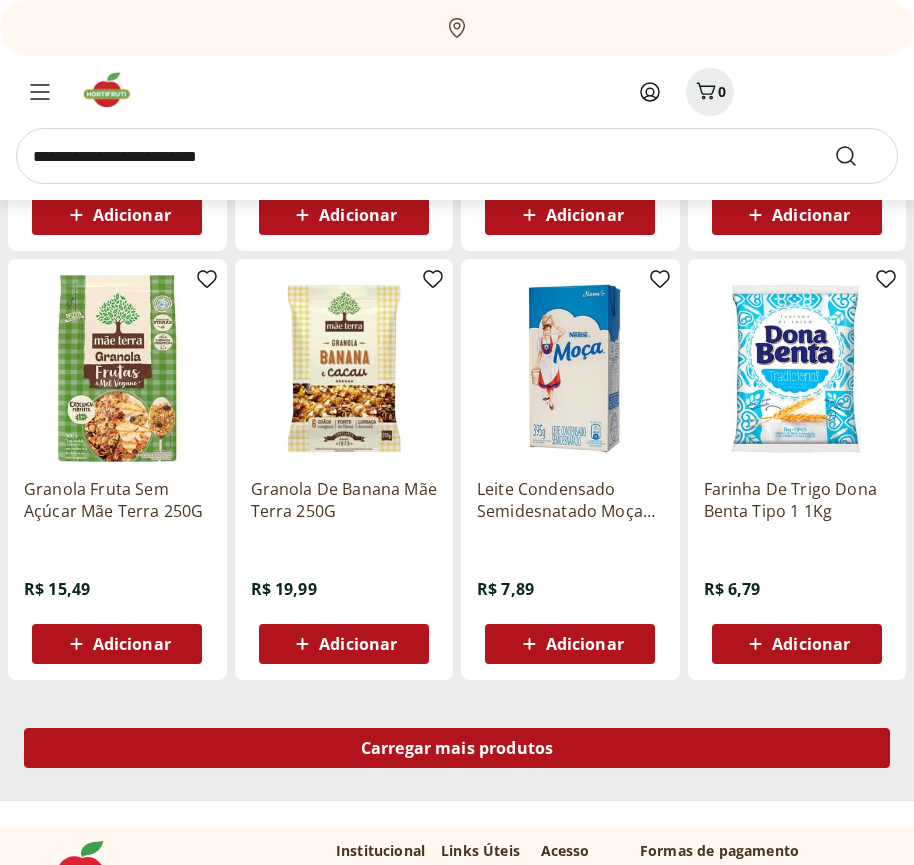 click on "Carregar mais produtos" at bounding box center [457, 748] 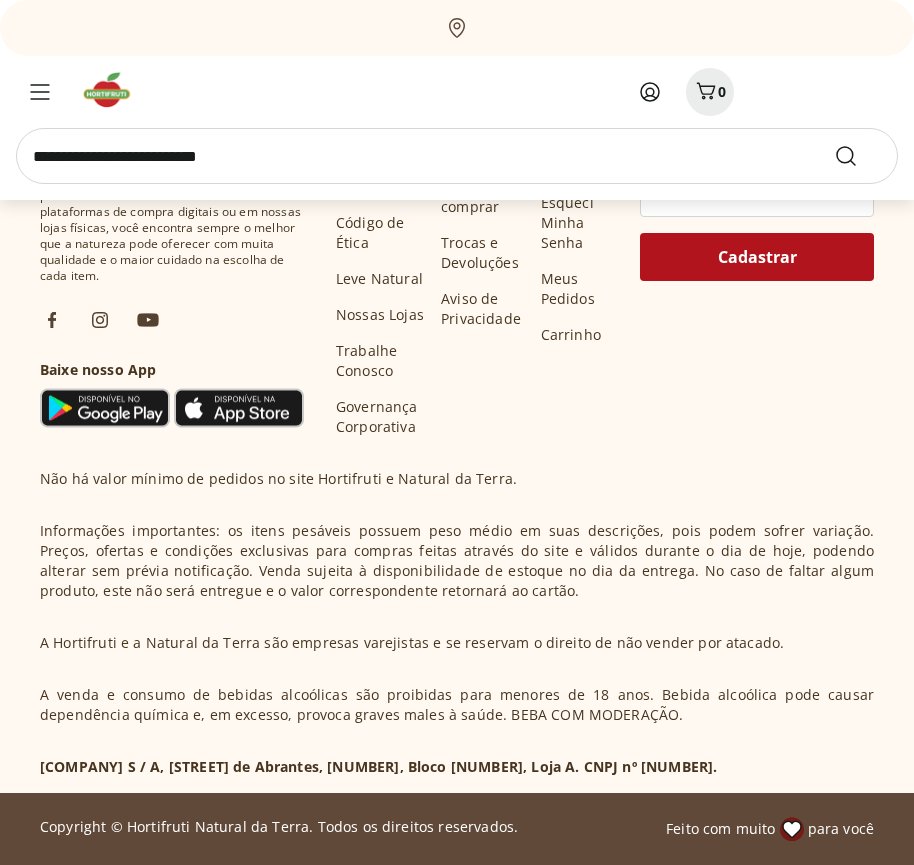 scroll, scrollTop: 23031, scrollLeft: 0, axis: vertical 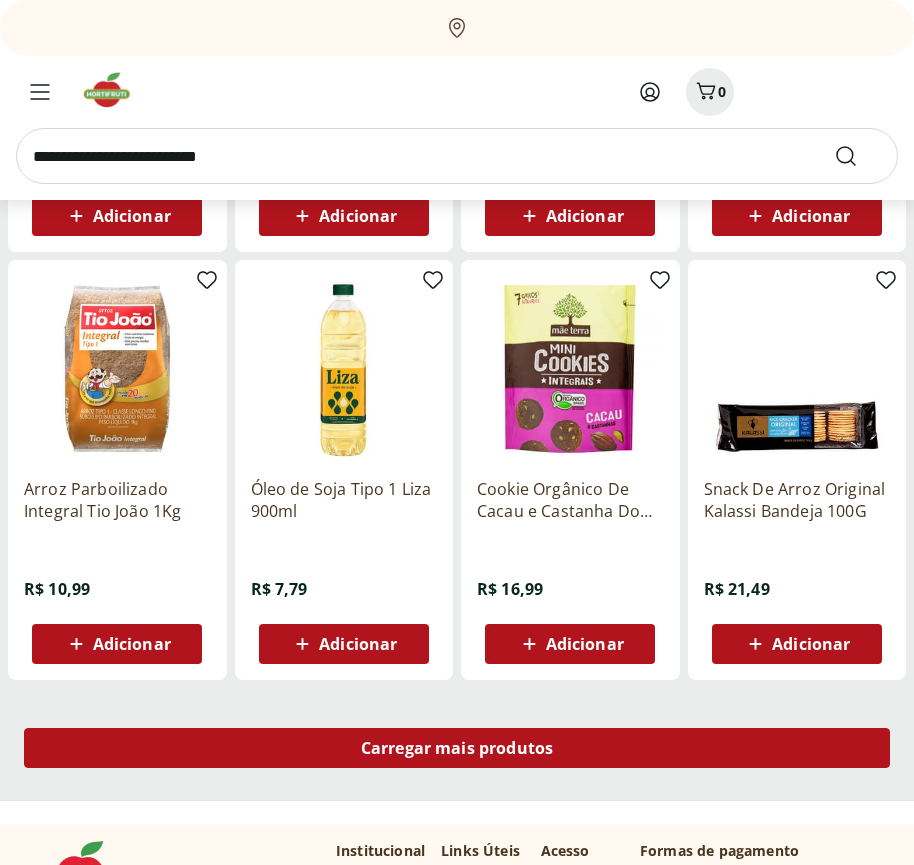 click on "Carregar mais produtos" at bounding box center (457, 748) 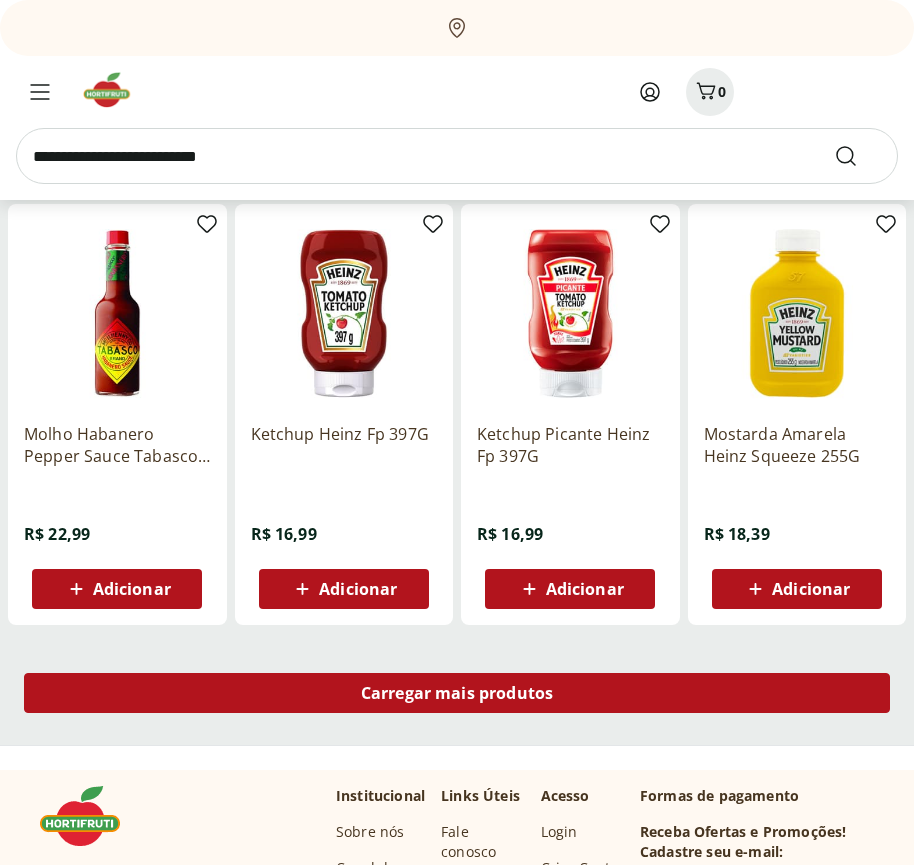 scroll, scrollTop: 24325, scrollLeft: 0, axis: vertical 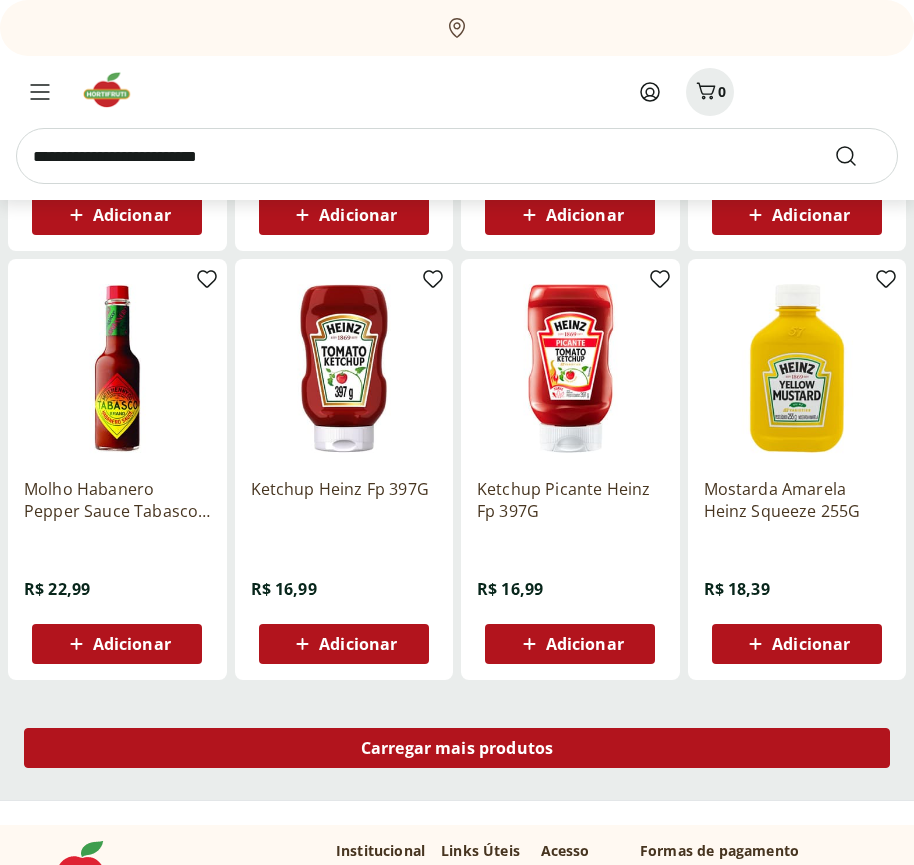 click on "Carregar mais produtos" at bounding box center [457, 748] 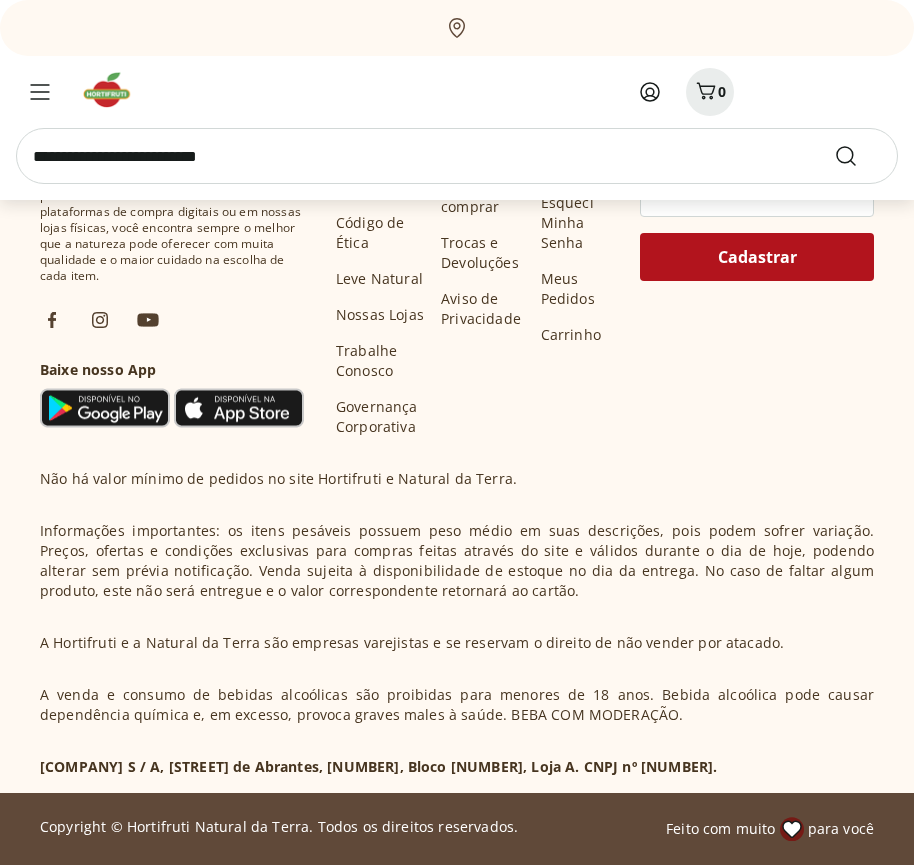 scroll, scrollTop: 25618, scrollLeft: 0, axis: vertical 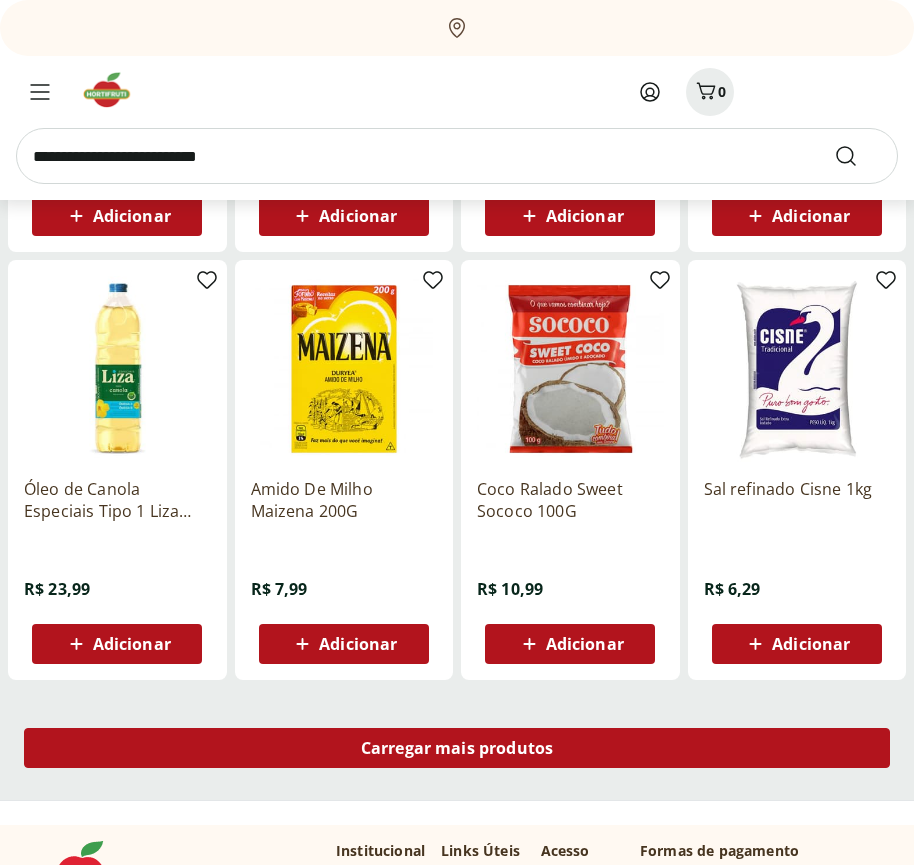click on "Carregar mais produtos" at bounding box center (457, 748) 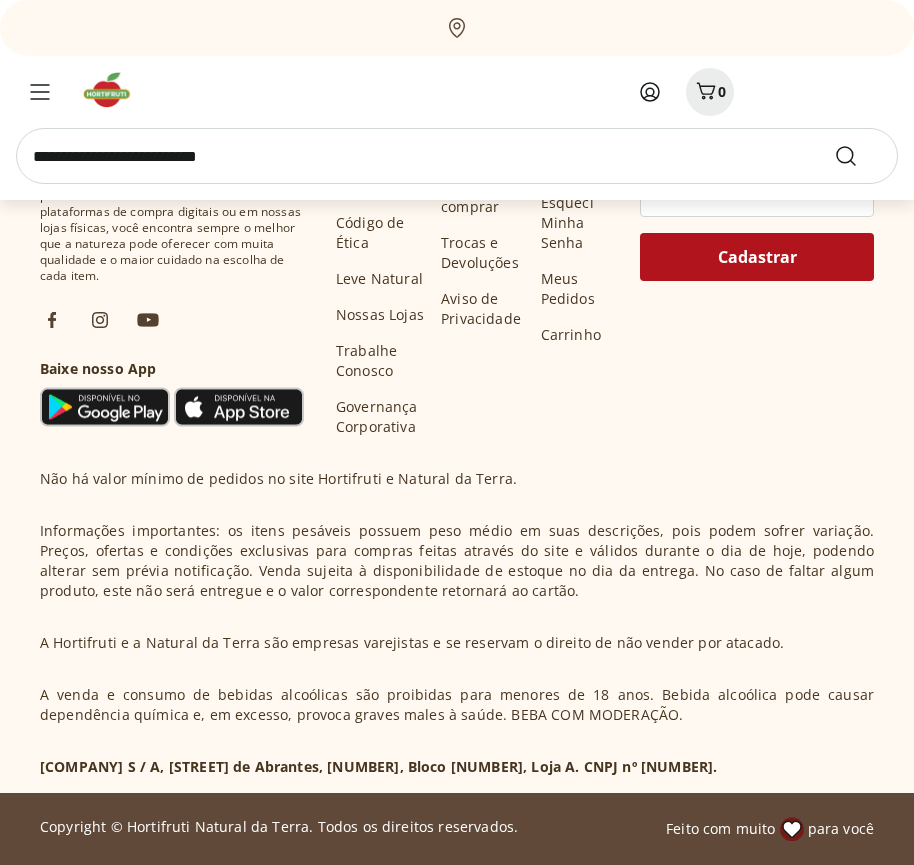 scroll, scrollTop: 26912, scrollLeft: 0, axis: vertical 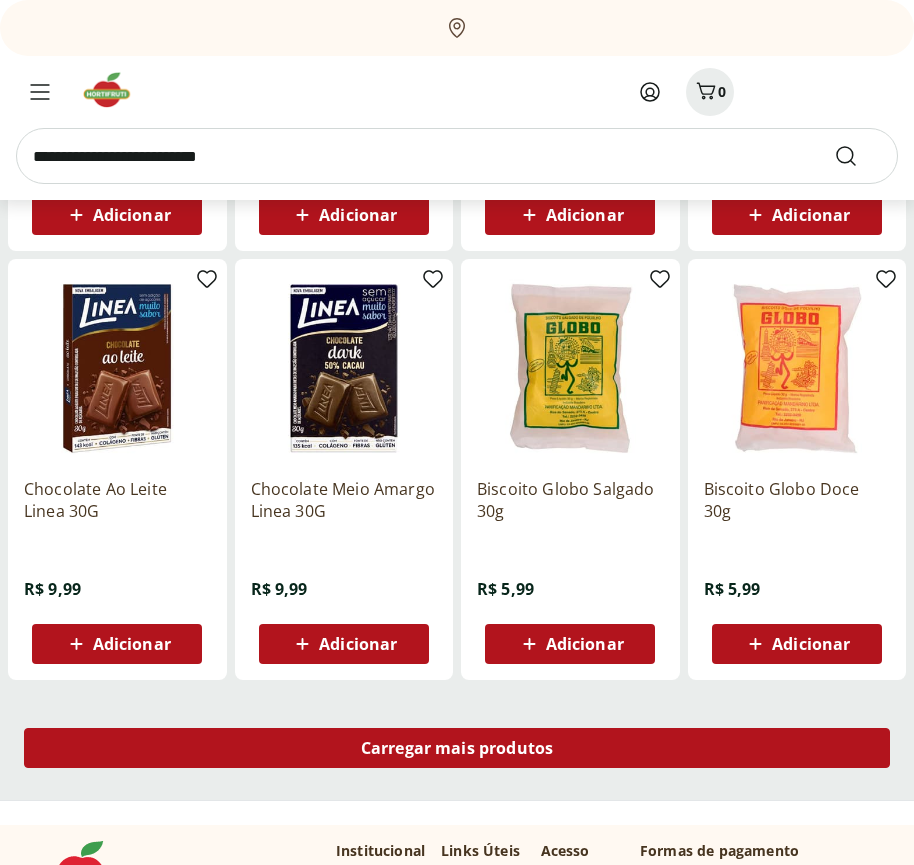 click on "Carregar mais produtos" at bounding box center (457, 748) 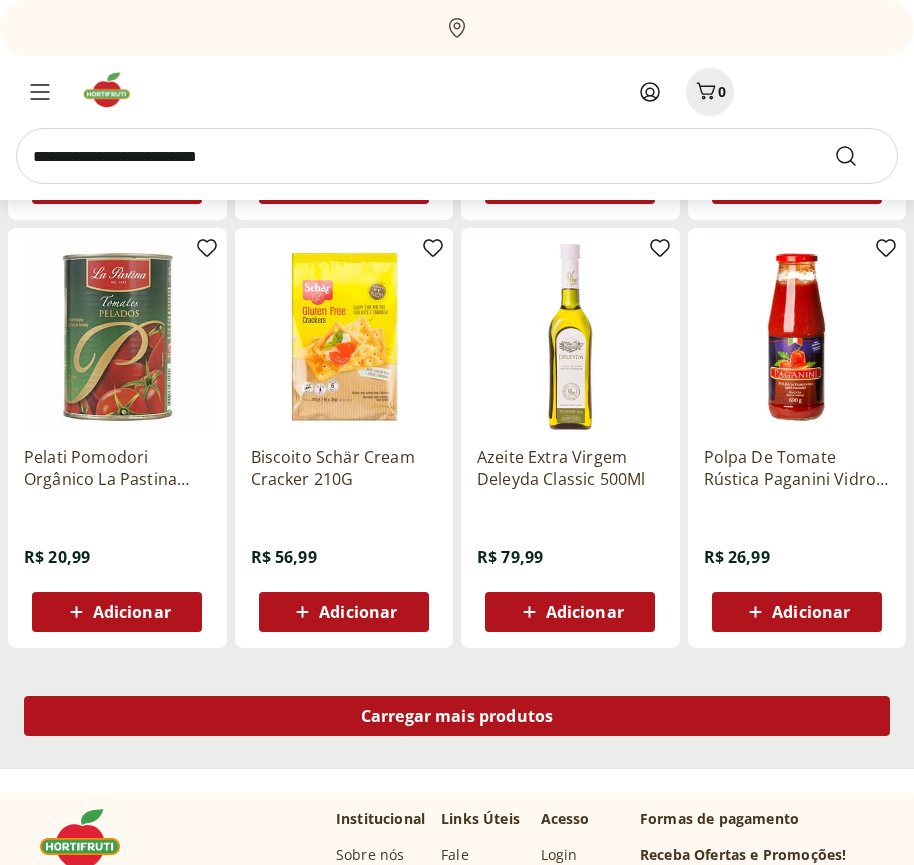 scroll, scrollTop: 28205, scrollLeft: 0, axis: vertical 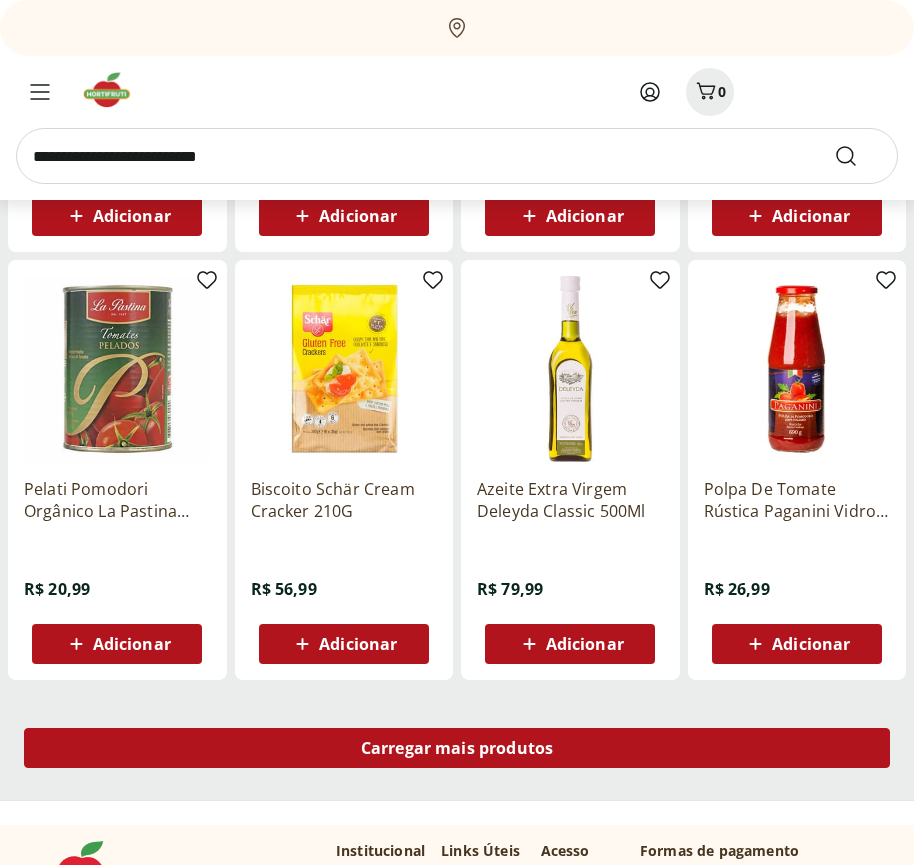 click on "Carregar mais produtos" at bounding box center (457, 748) 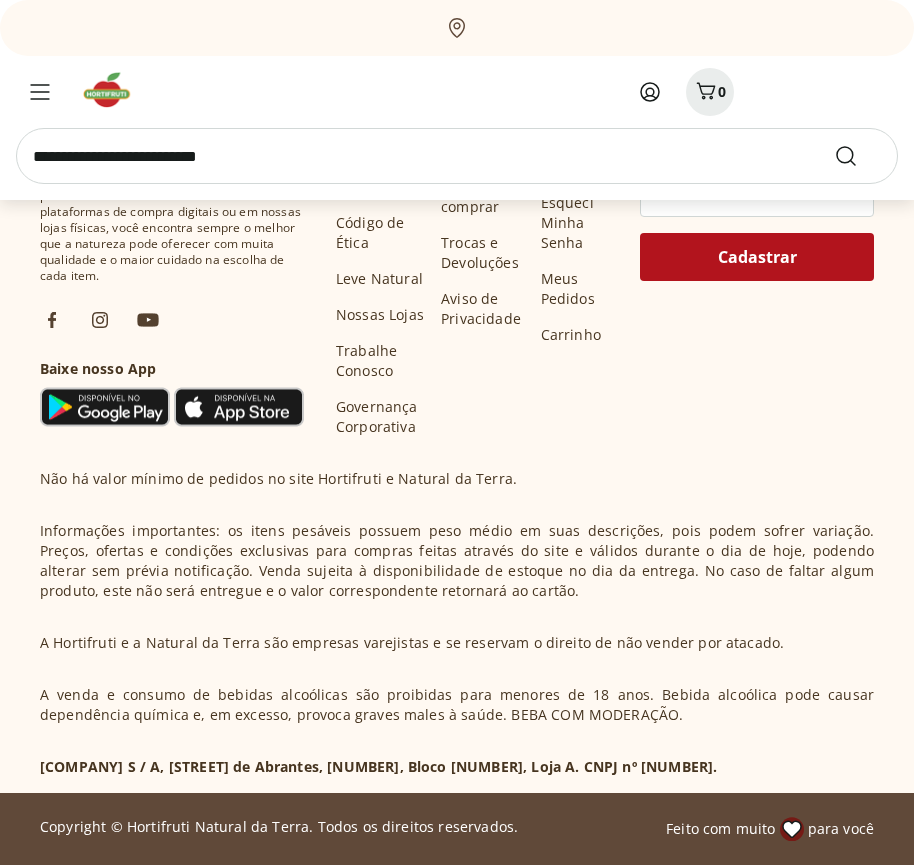 scroll, scrollTop: 29499, scrollLeft: 0, axis: vertical 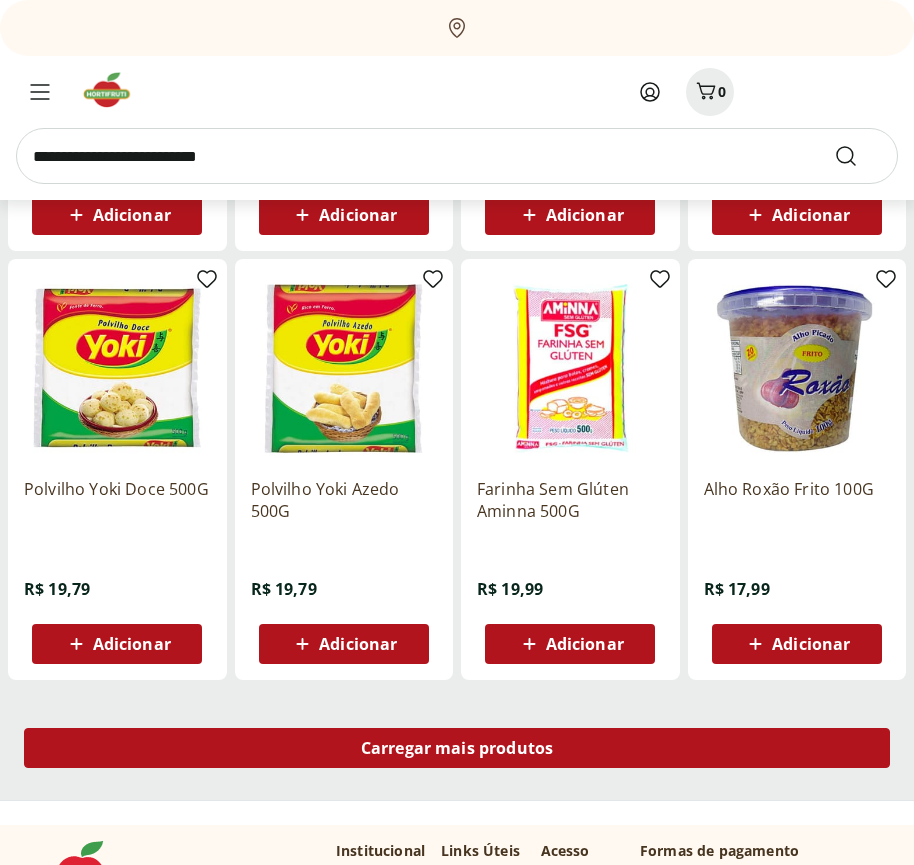click on "Carregar mais produtos" at bounding box center [457, 748] 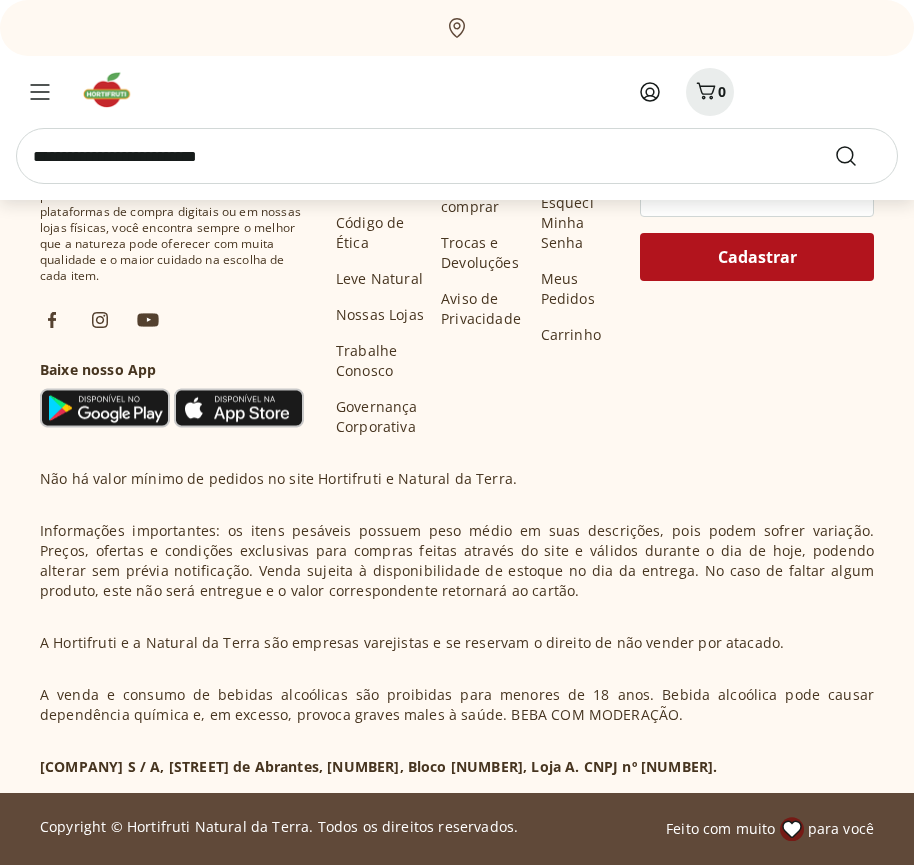 scroll, scrollTop: 30792, scrollLeft: 0, axis: vertical 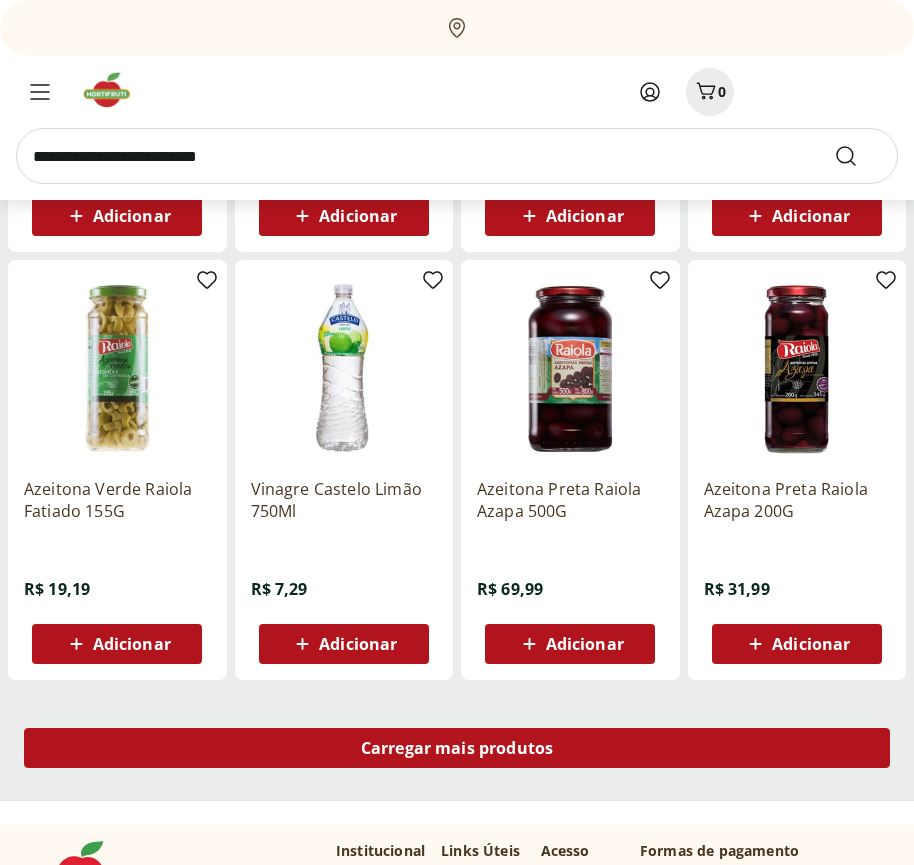 click on "Carregar mais produtos" at bounding box center (457, 748) 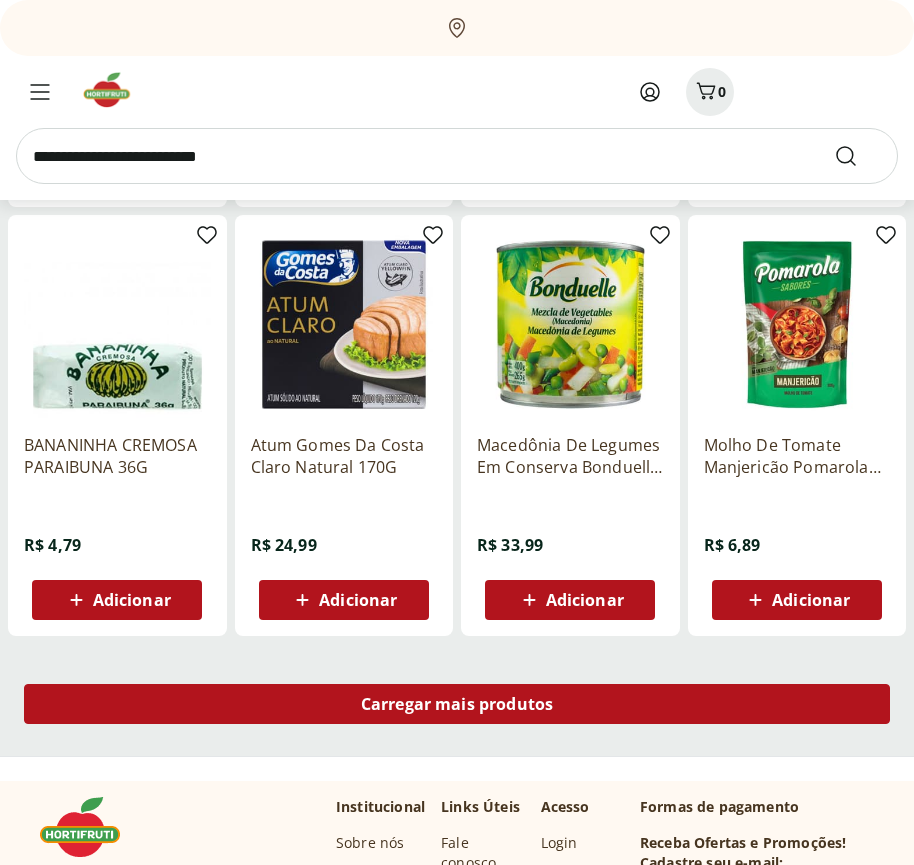 scroll, scrollTop: 32086, scrollLeft: 0, axis: vertical 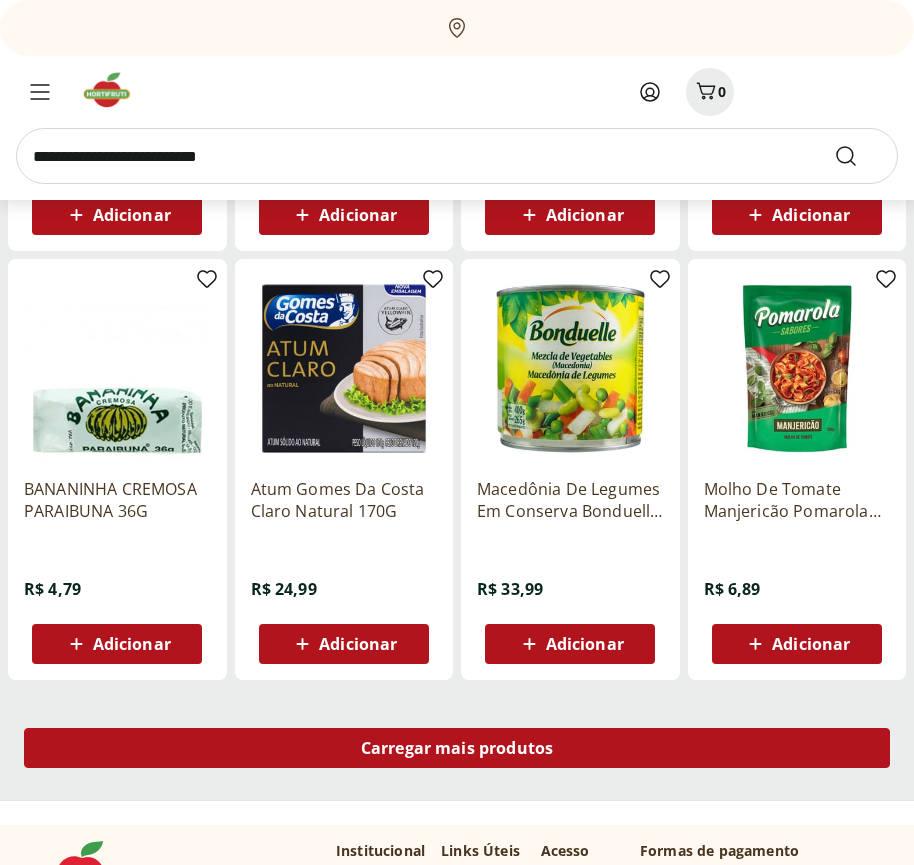 click on "Carregar mais produtos" at bounding box center (457, 748) 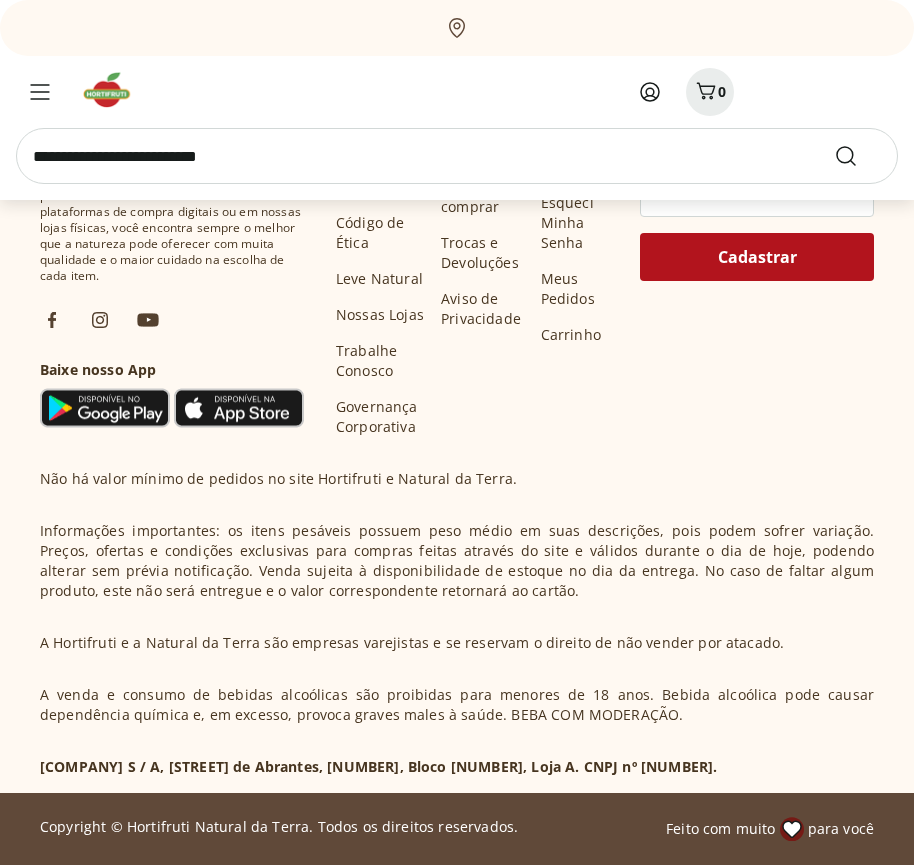 scroll, scrollTop: 33379, scrollLeft: 0, axis: vertical 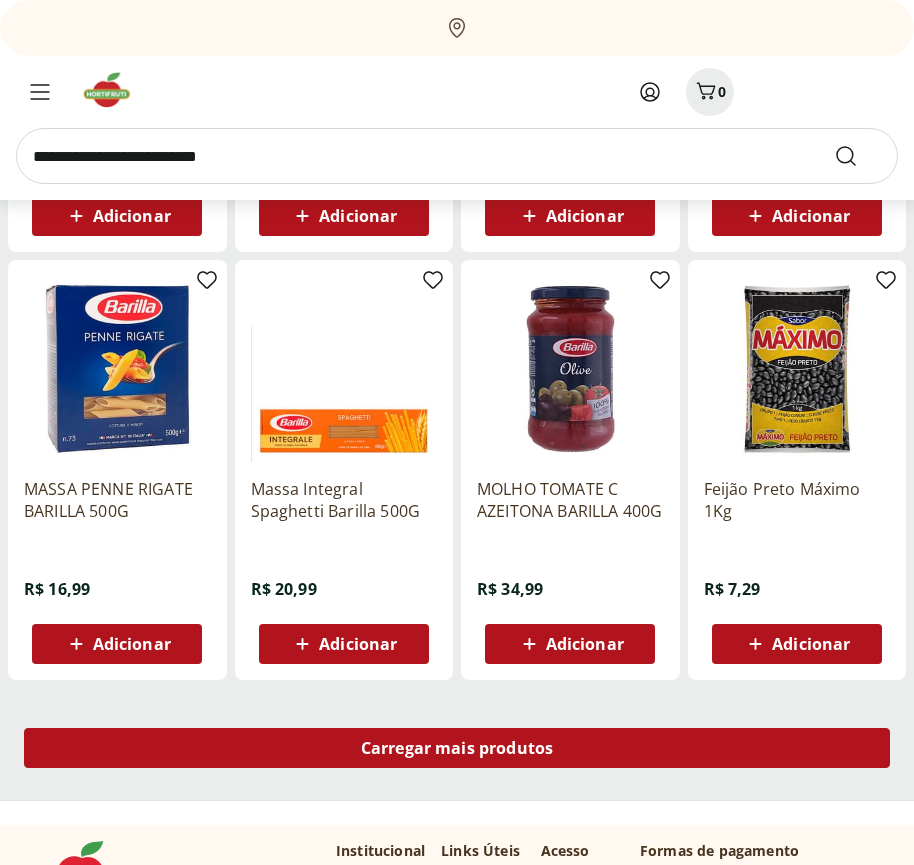 click on "Carregar mais produtos" at bounding box center (457, 748) 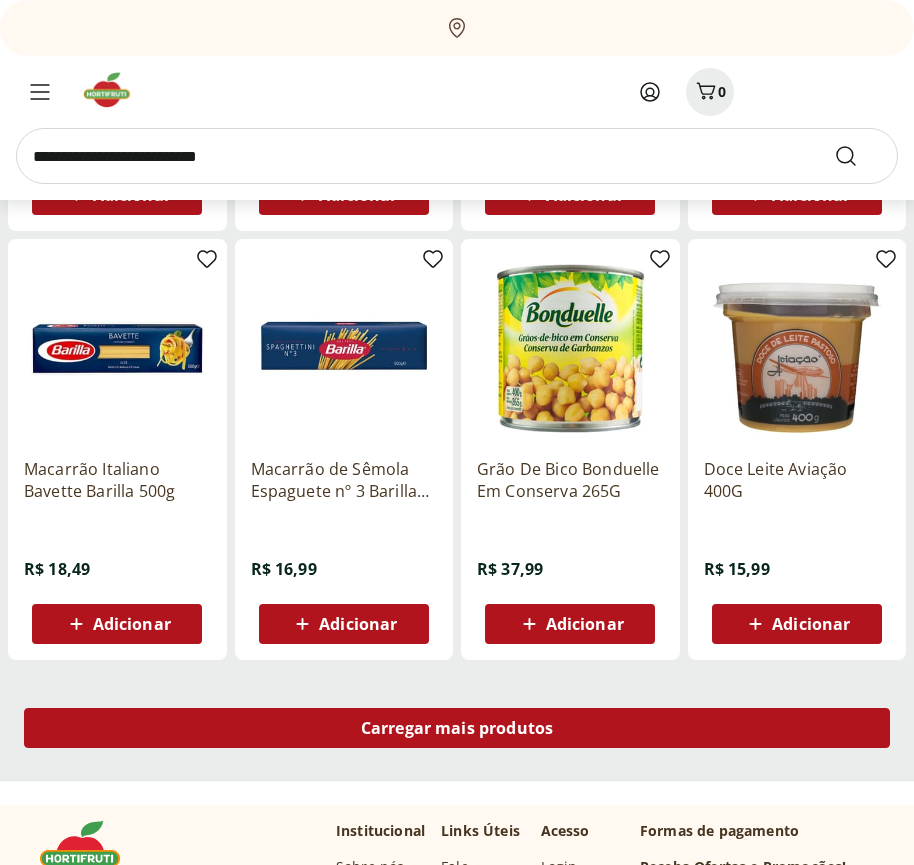 scroll, scrollTop: 34673, scrollLeft: 0, axis: vertical 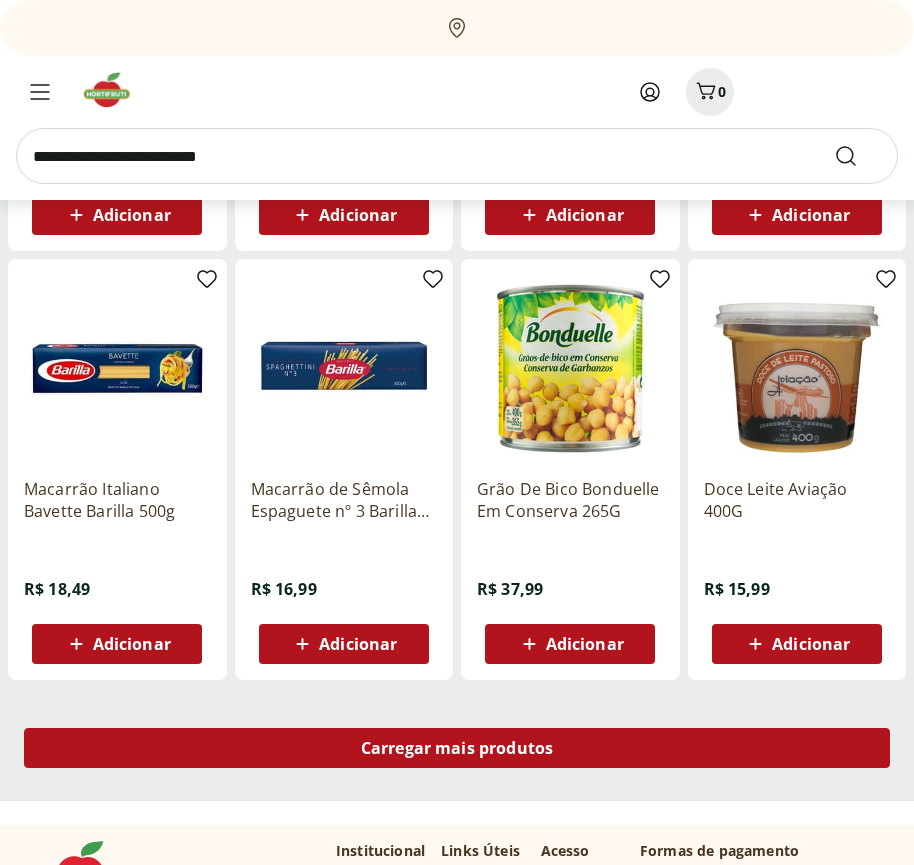 click on "Carregar mais produtos" at bounding box center (457, 748) 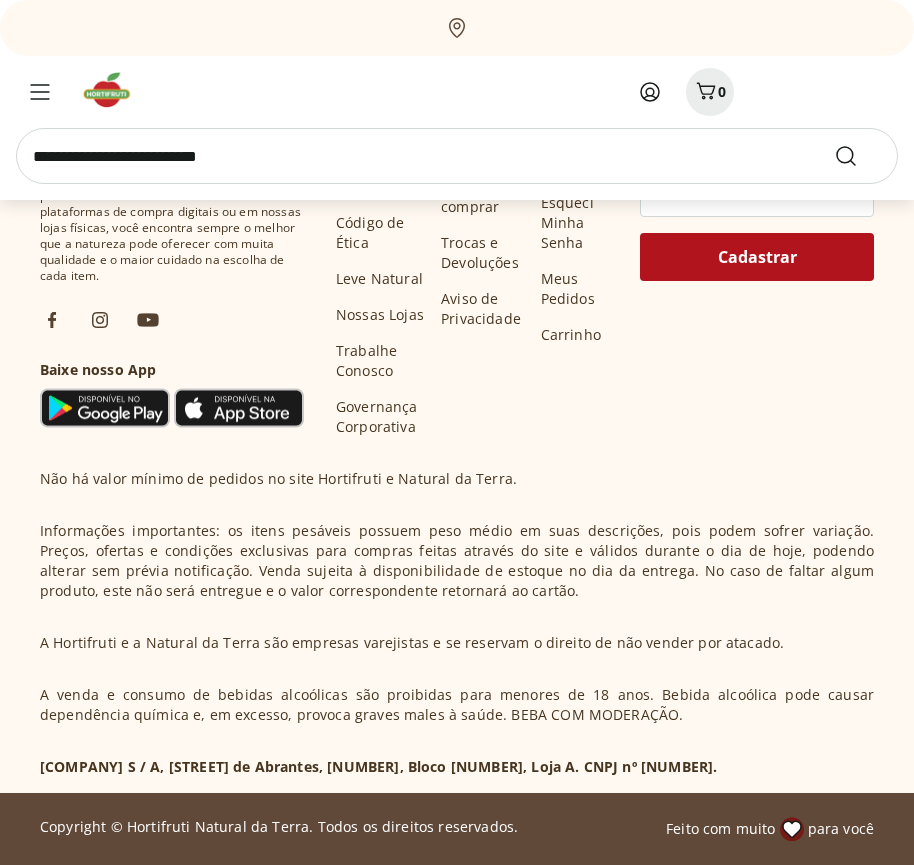 scroll, scrollTop: 35966, scrollLeft: 0, axis: vertical 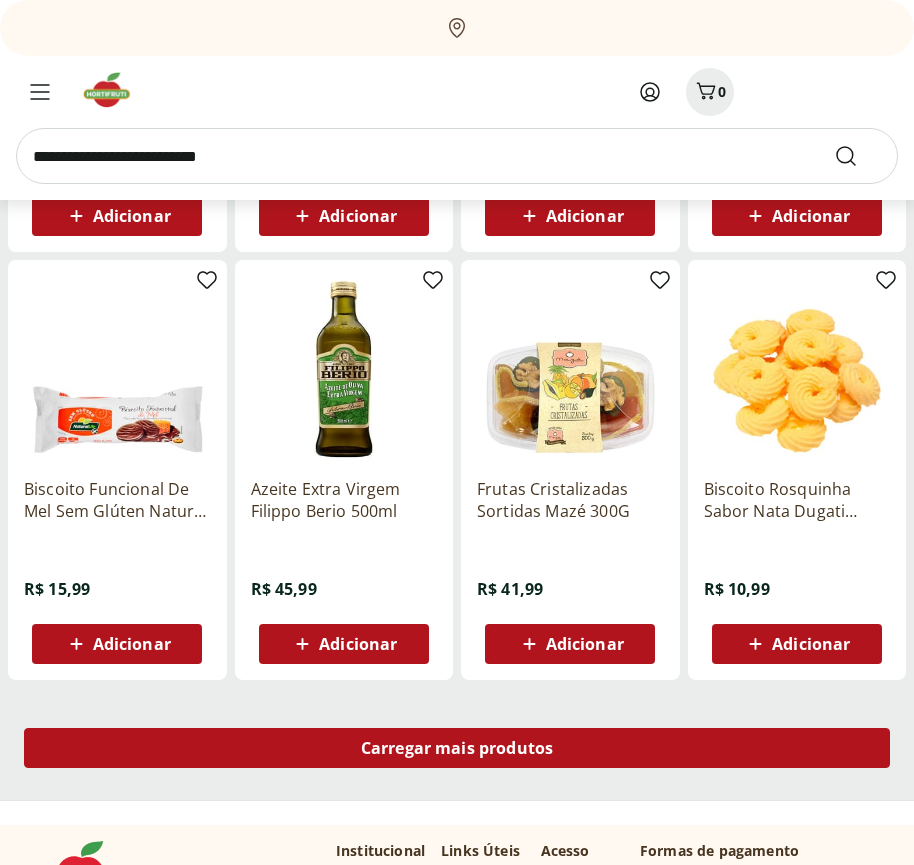 click on "Carregar mais produtos" at bounding box center [457, 748] 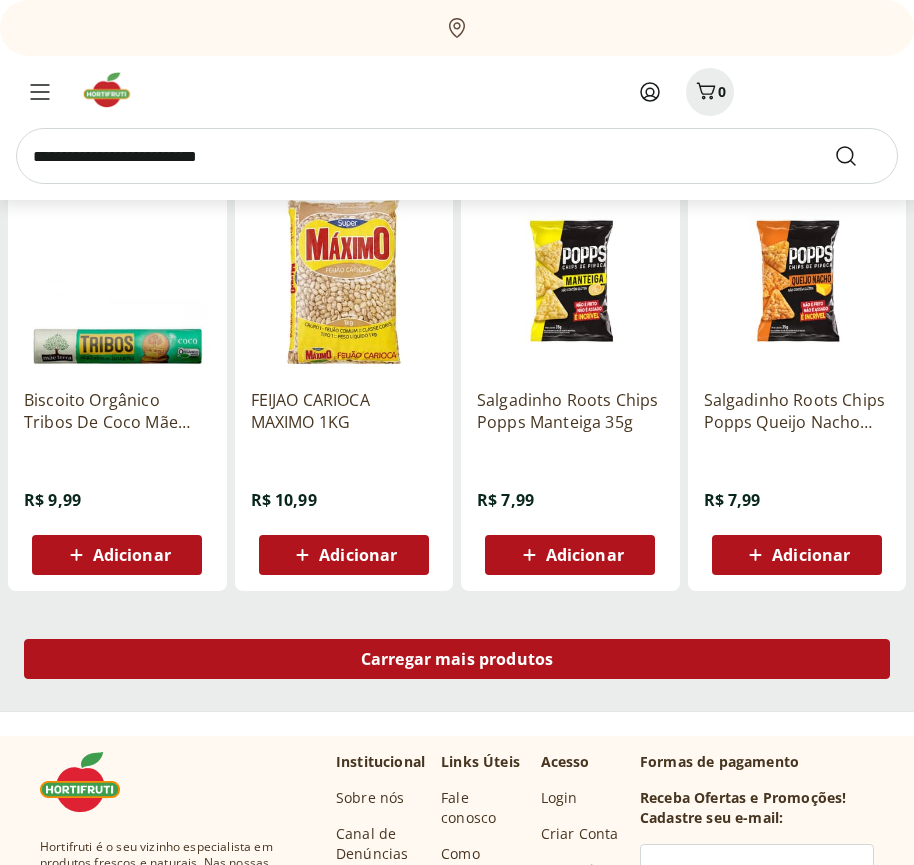 scroll, scrollTop: 37260, scrollLeft: 0, axis: vertical 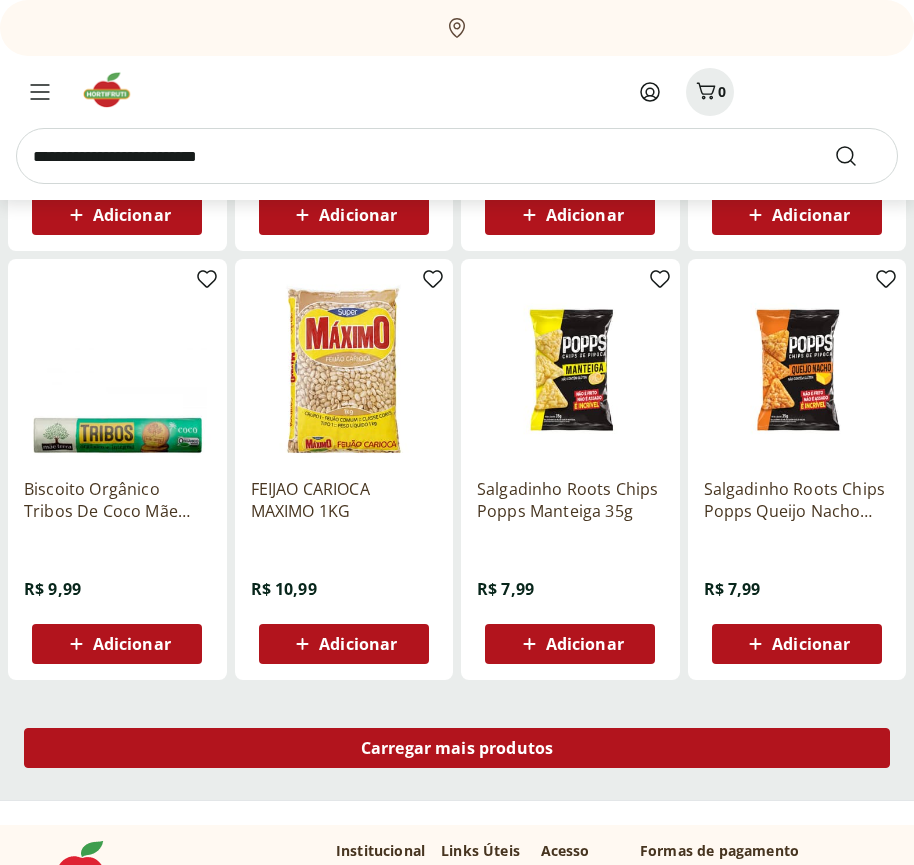 click on "Carregar mais produtos" at bounding box center (457, 748) 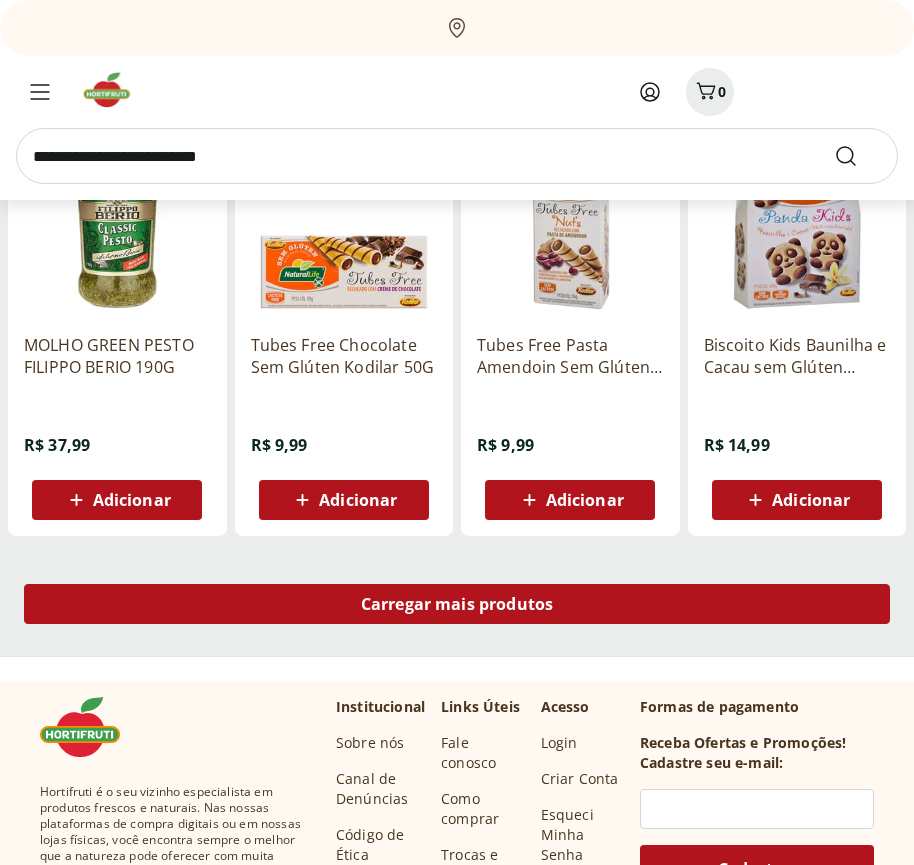 scroll, scrollTop: 38553, scrollLeft: 0, axis: vertical 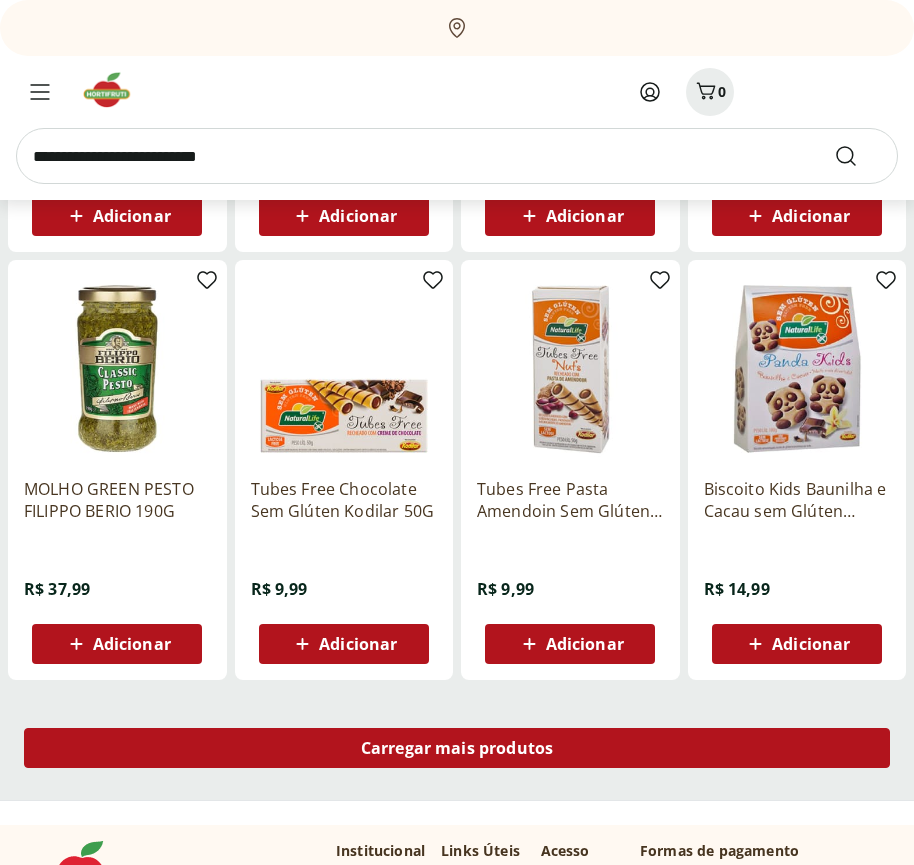click on "Carregar mais produtos" at bounding box center [457, 748] 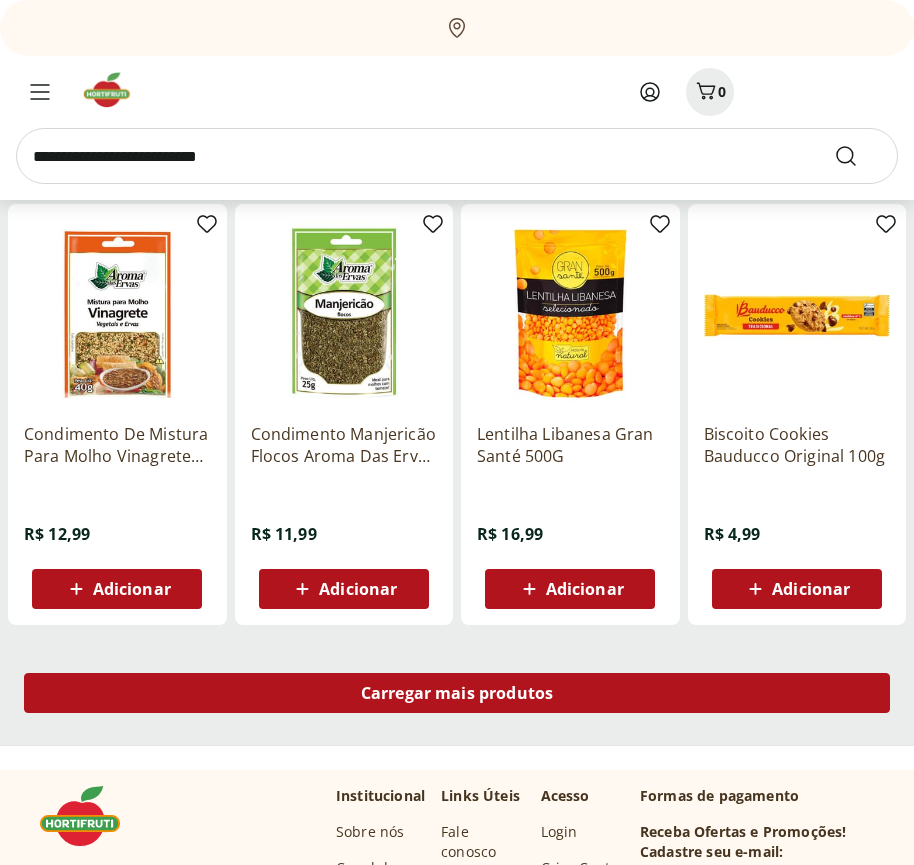 scroll, scrollTop: 39847, scrollLeft: 0, axis: vertical 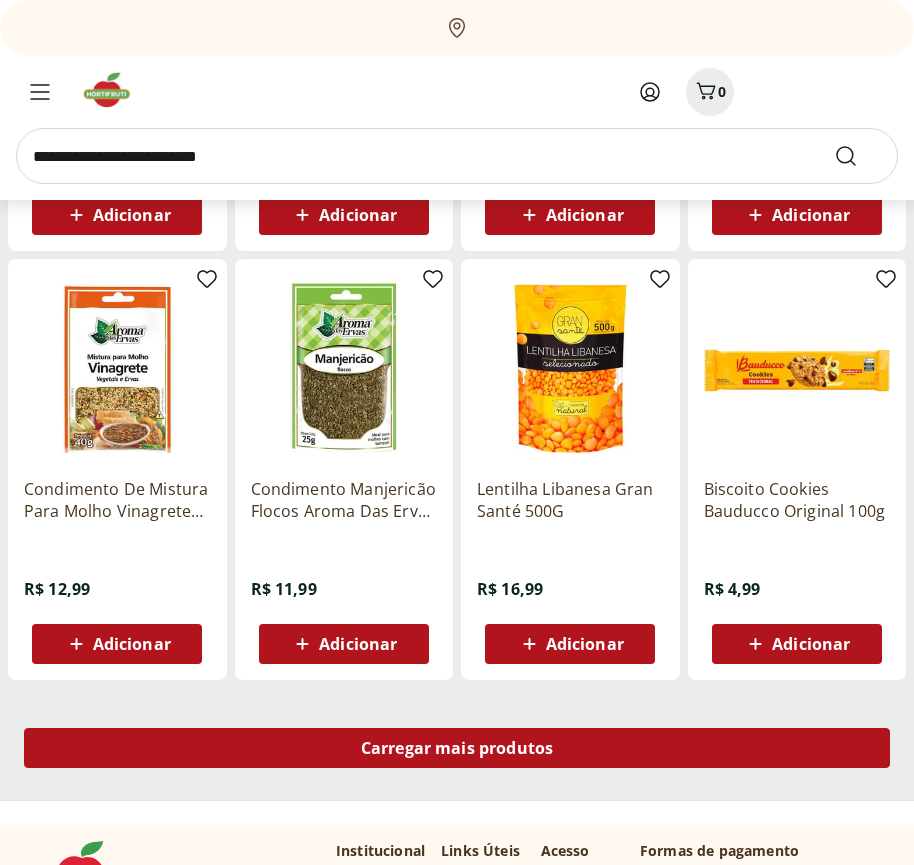 click on "Carregar mais produtos" at bounding box center [457, 748] 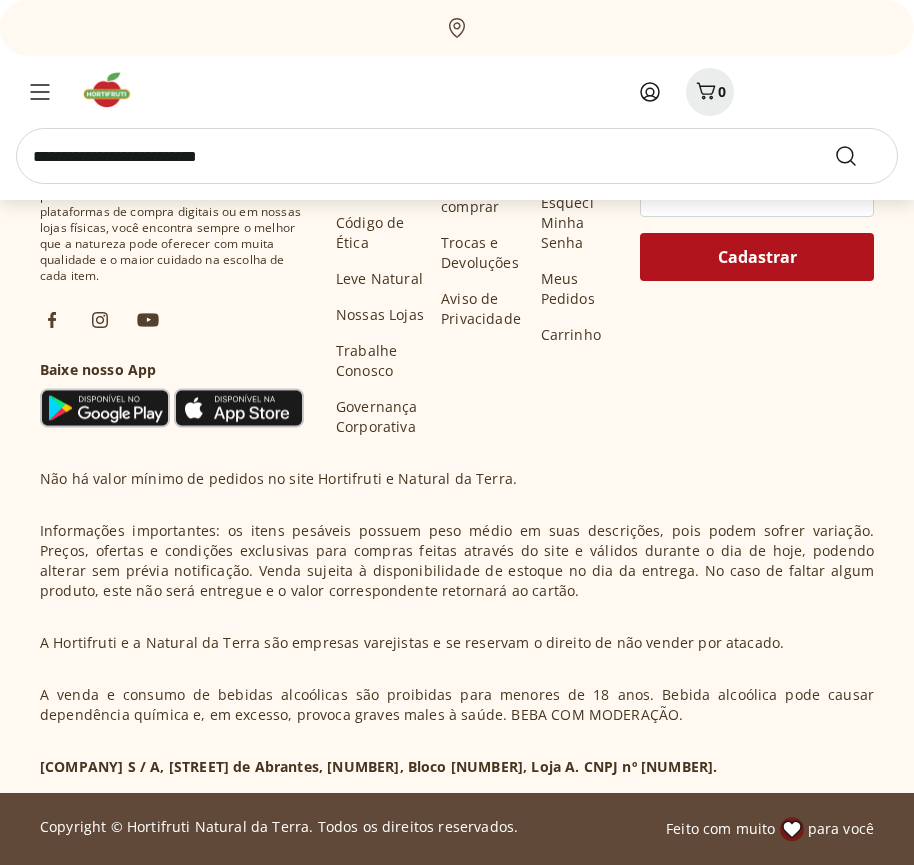scroll, scrollTop: 41140, scrollLeft: 0, axis: vertical 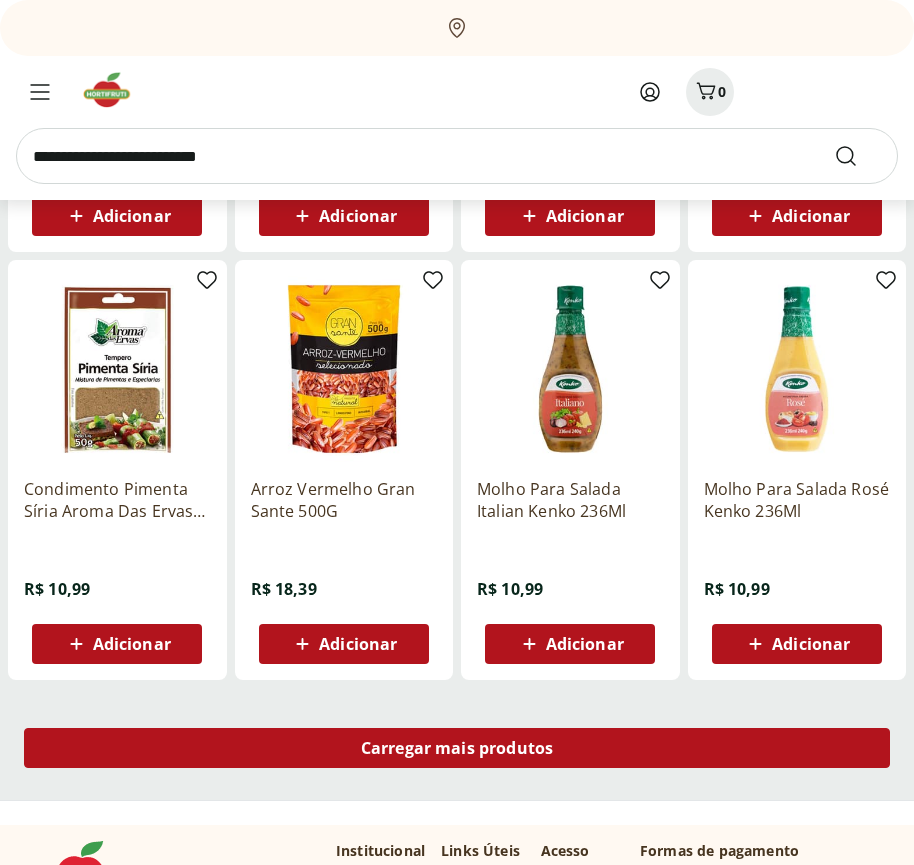 click on "Carregar mais produtos" at bounding box center (457, 748) 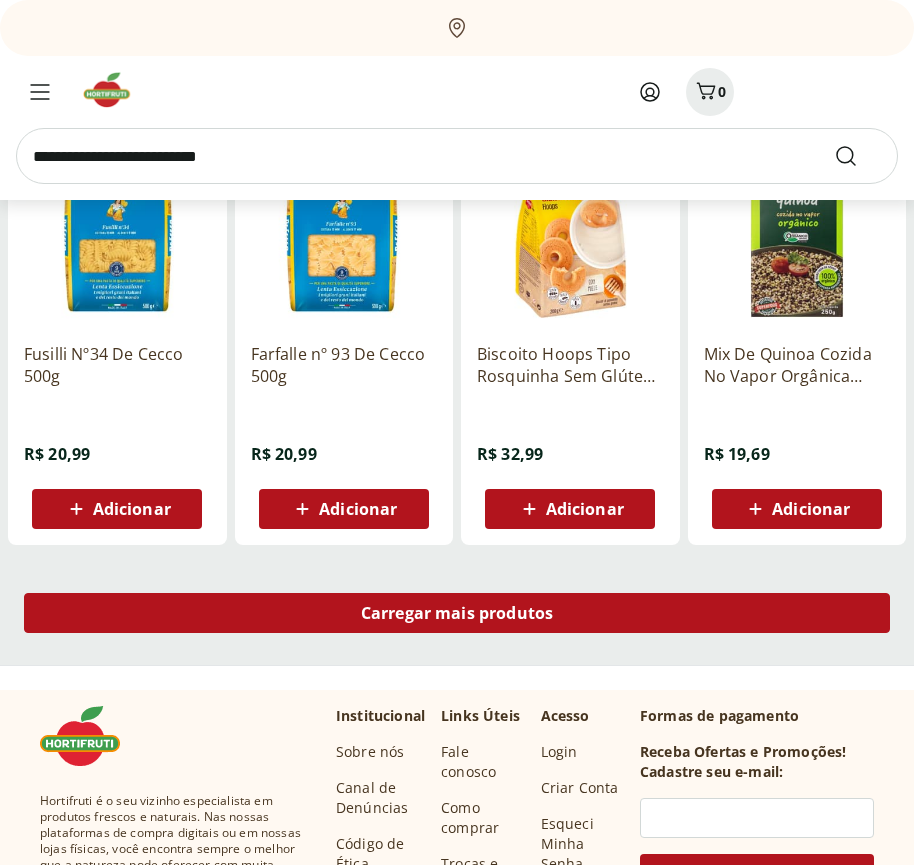 scroll, scrollTop: 42434, scrollLeft: 0, axis: vertical 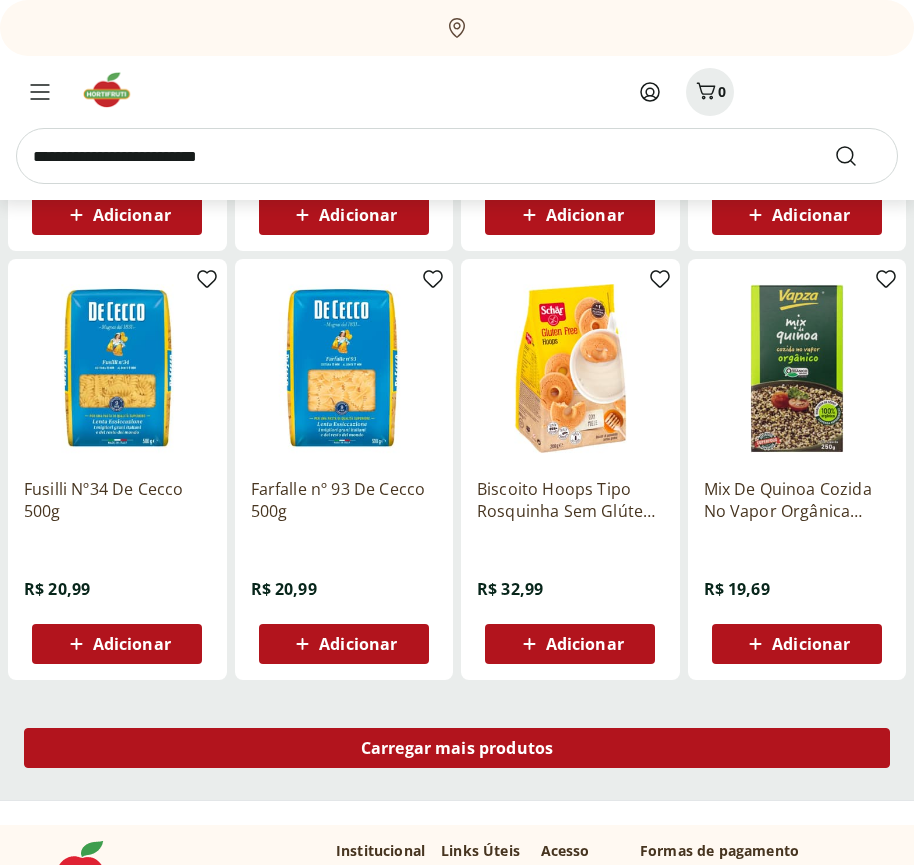 click on "Carregar mais produtos" at bounding box center (457, 748) 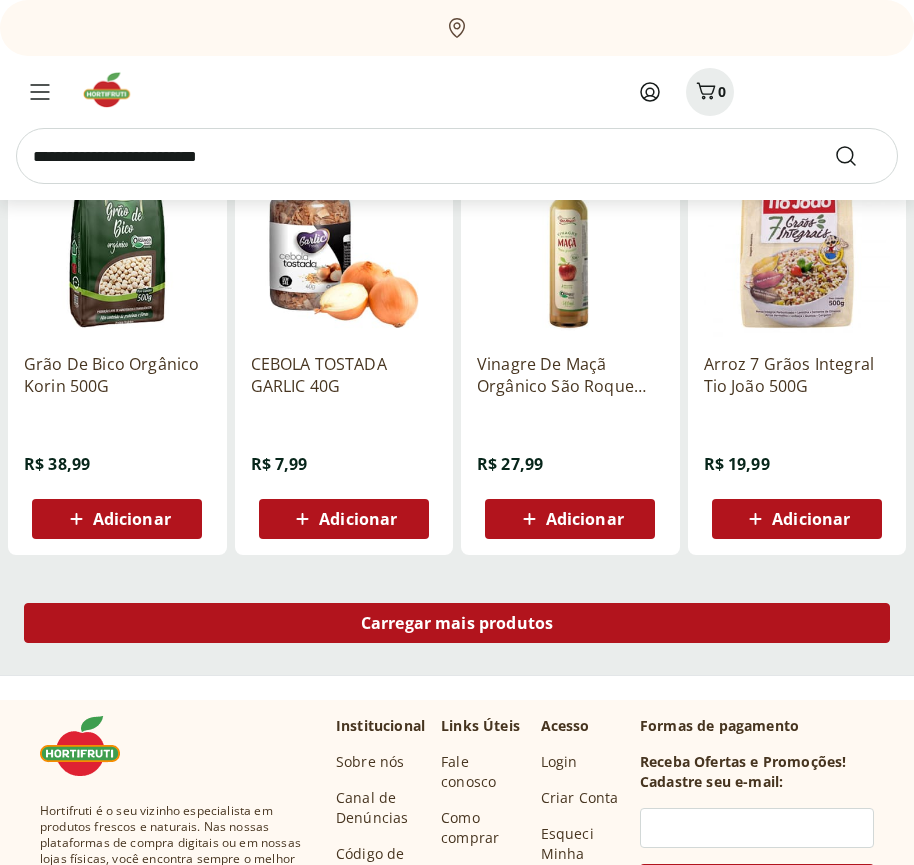 scroll, scrollTop: 43727, scrollLeft: 0, axis: vertical 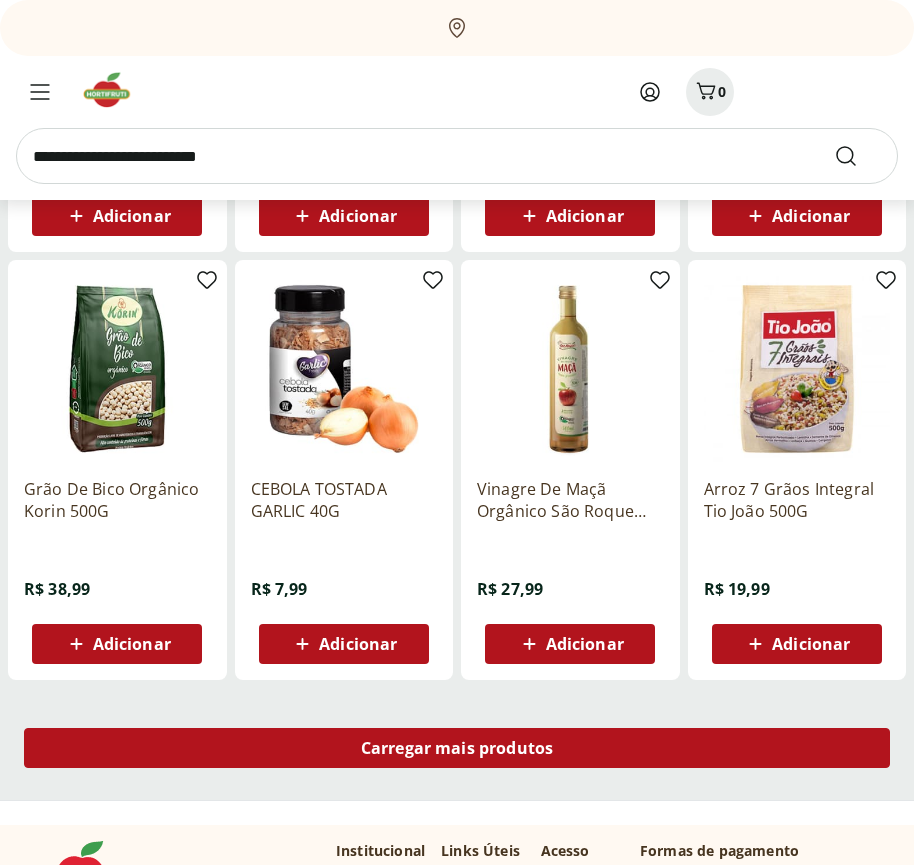 click on "Carregar mais produtos" at bounding box center (457, 748) 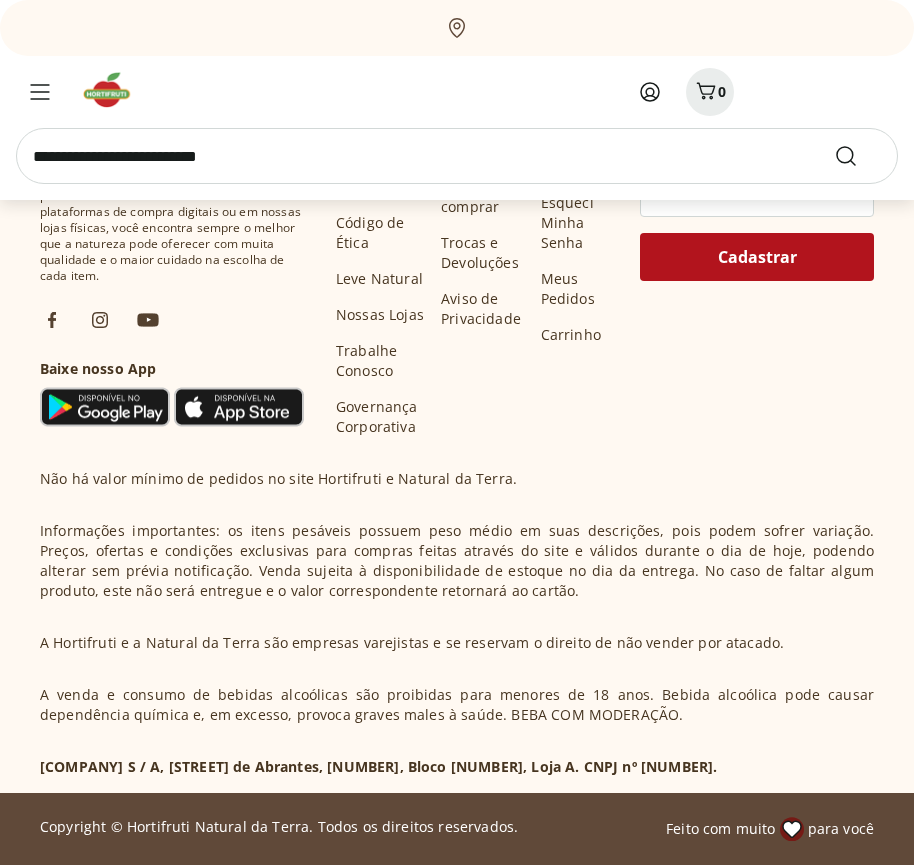 scroll, scrollTop: 45021, scrollLeft: 0, axis: vertical 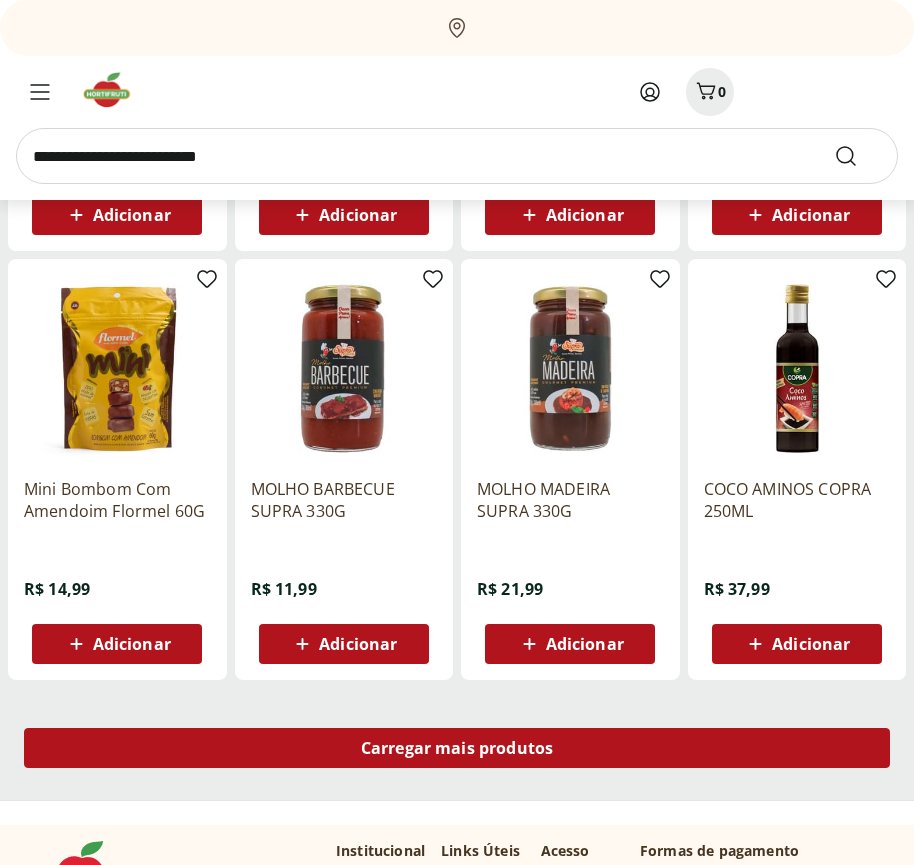 click on "Carregar mais produtos" at bounding box center [457, 748] 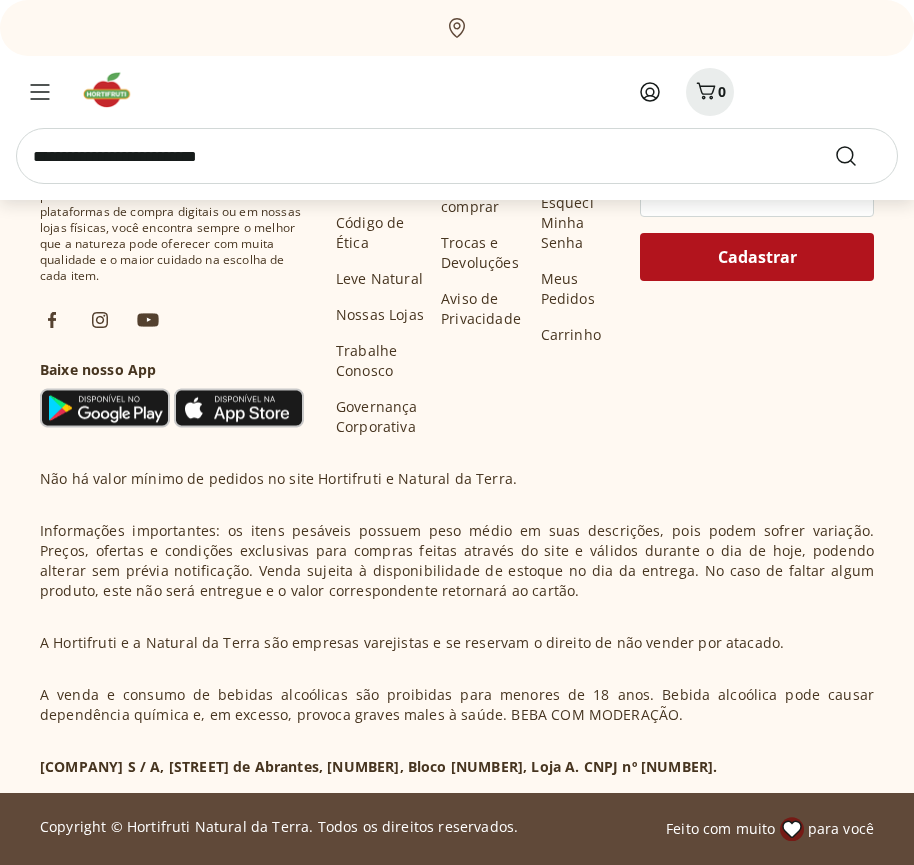 scroll, scrollTop: 46314, scrollLeft: 0, axis: vertical 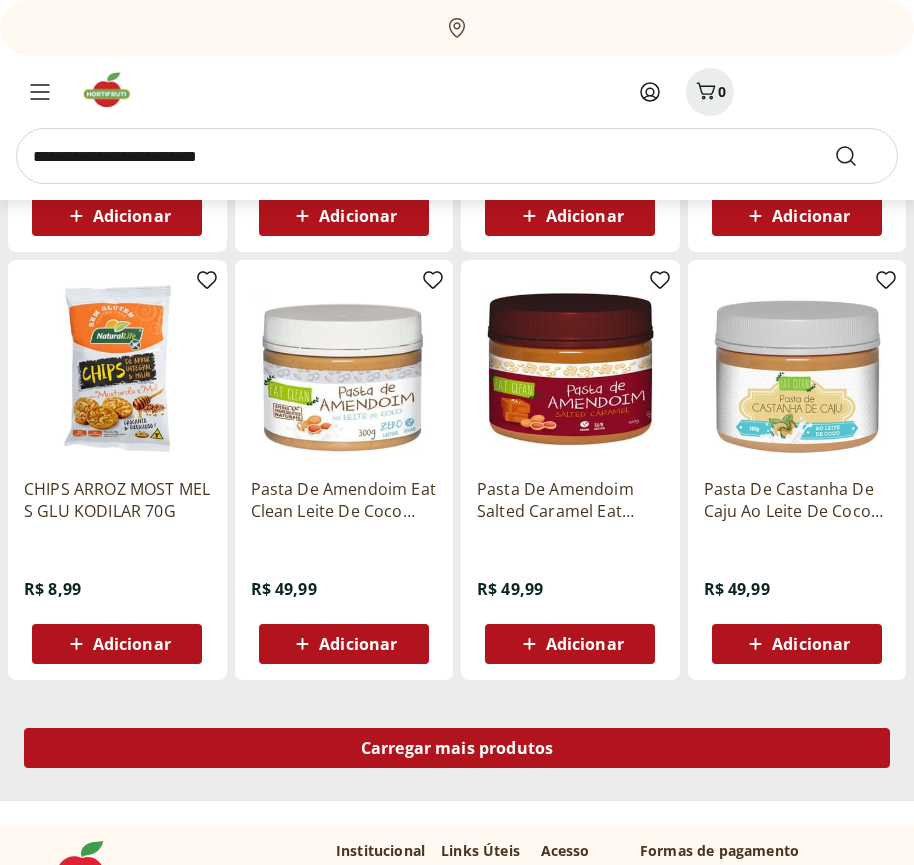 click on "Carregar mais produtos" at bounding box center (457, 748) 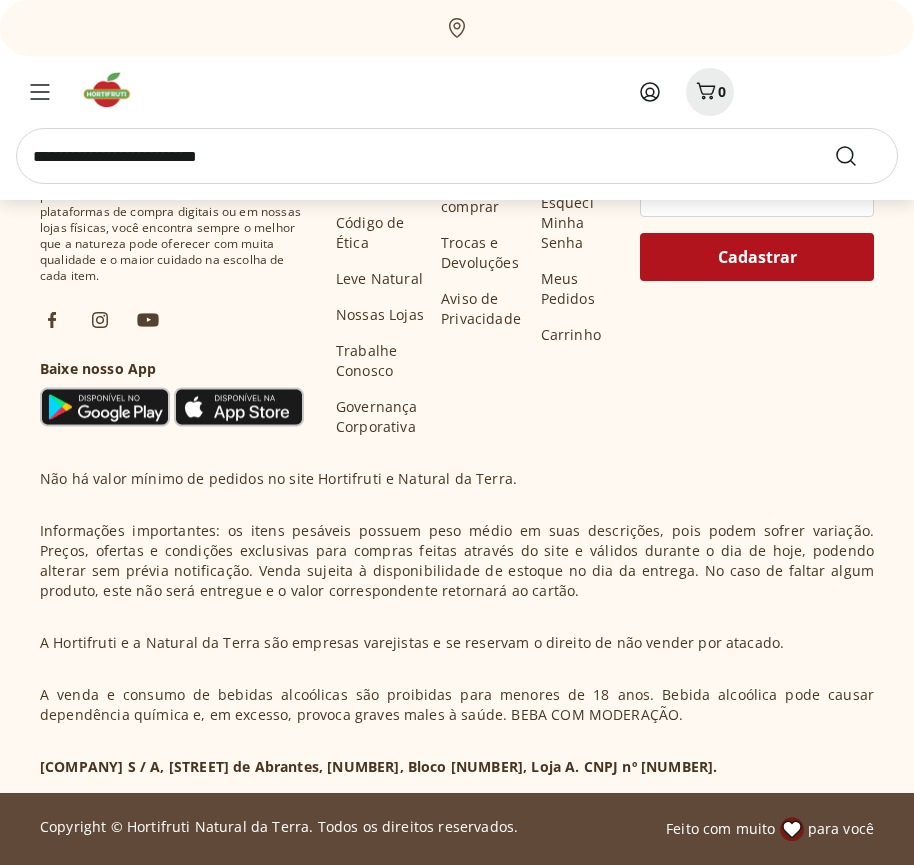 scroll, scrollTop: 47608, scrollLeft: 0, axis: vertical 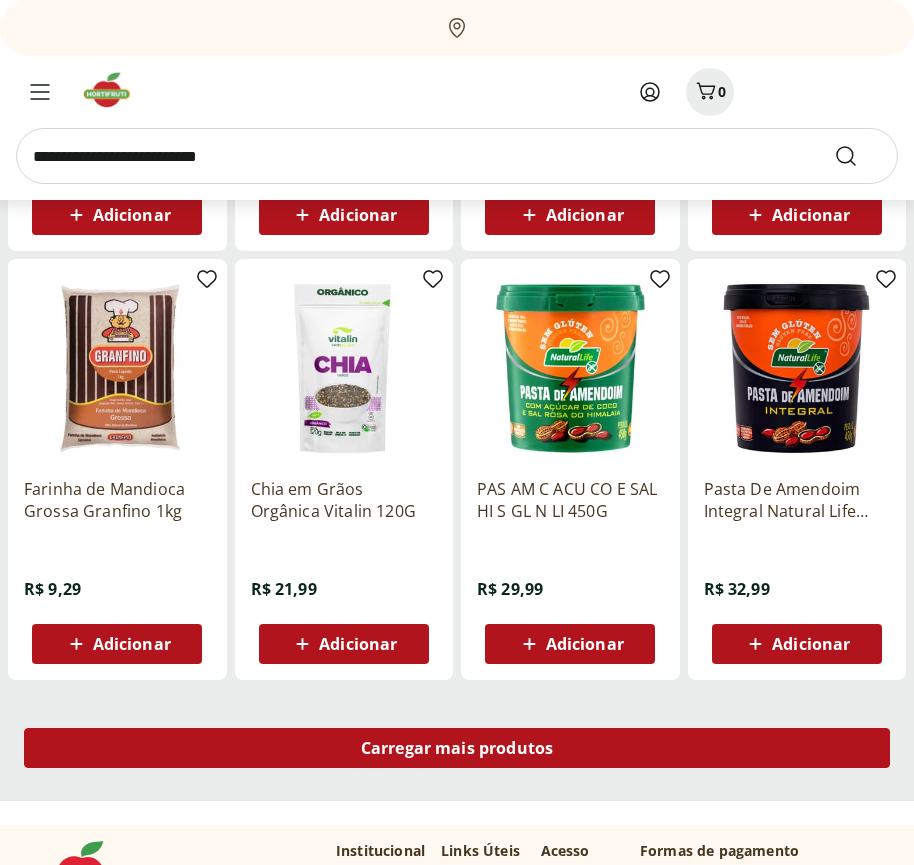 click on "Carregar mais produtos" at bounding box center [457, 748] 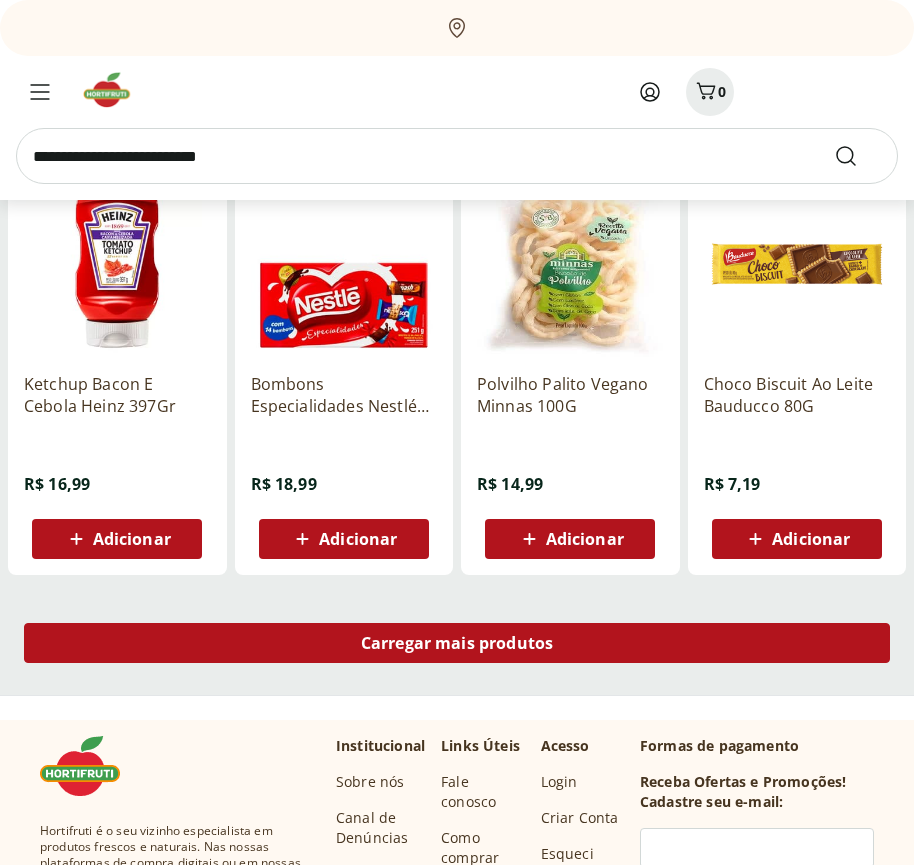 scroll, scrollTop: 48901, scrollLeft: 0, axis: vertical 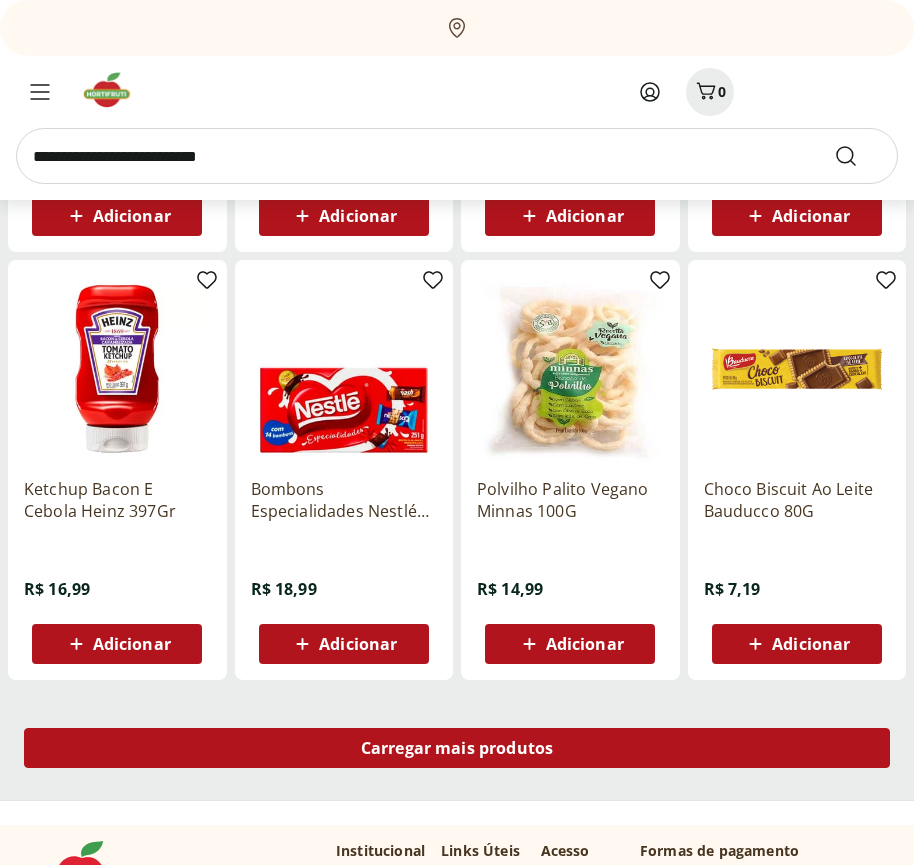 click on "Carregar mais produtos" at bounding box center [457, 748] 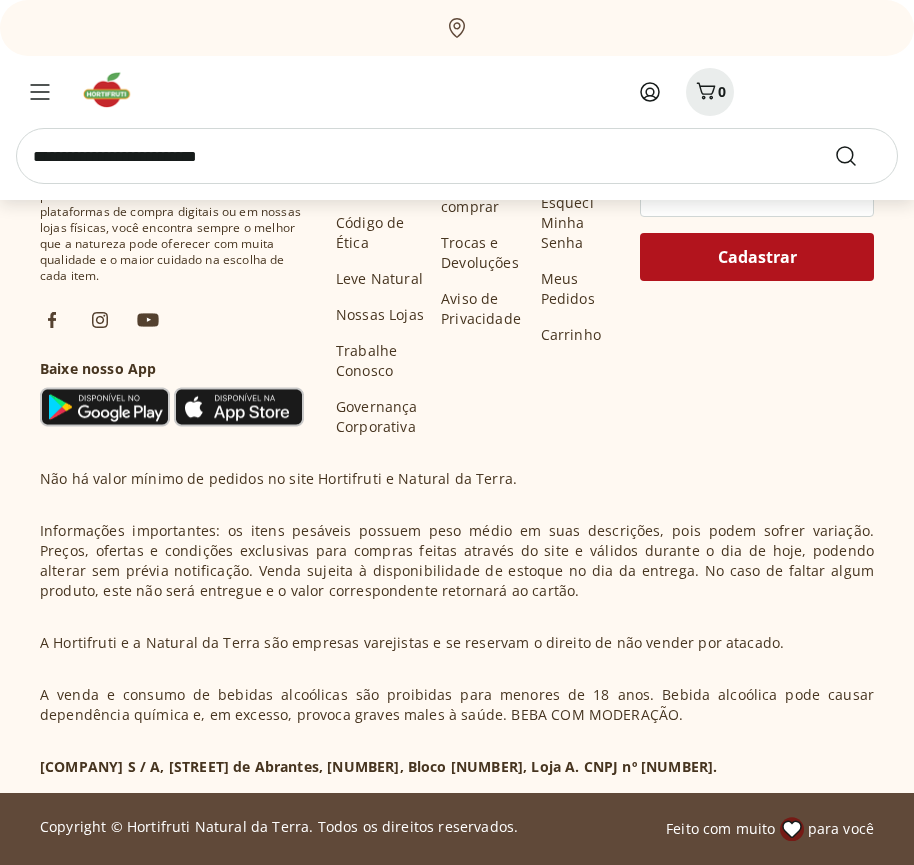 scroll, scrollTop: 50195, scrollLeft: 0, axis: vertical 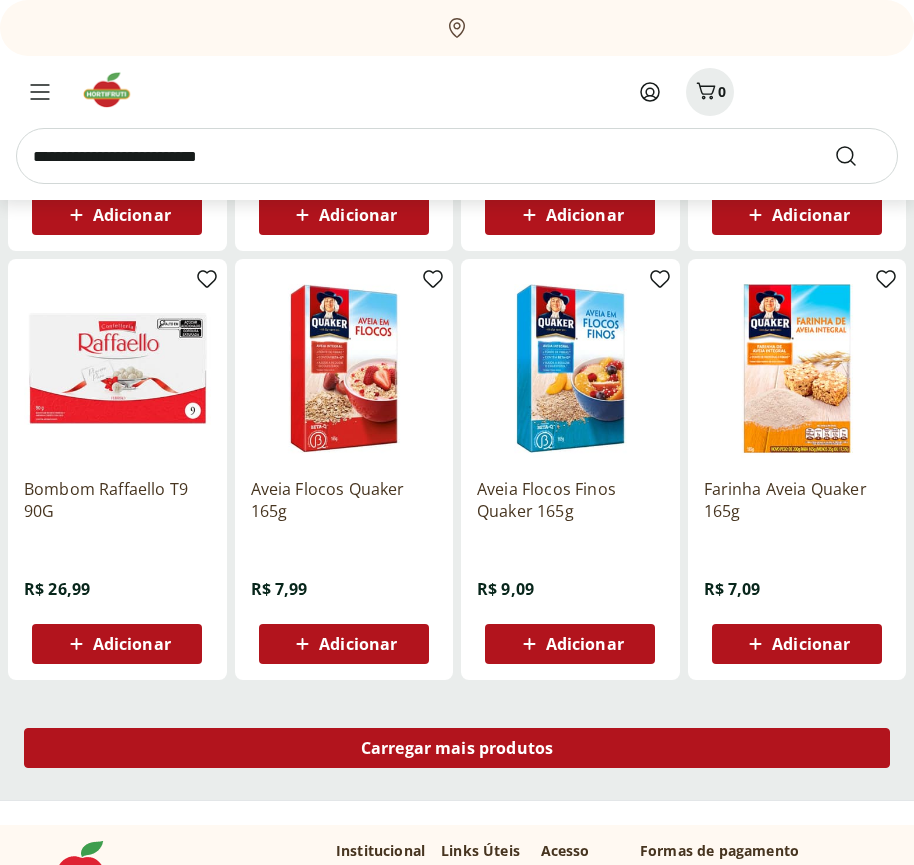 click on "Carregar mais produtos" at bounding box center (457, 748) 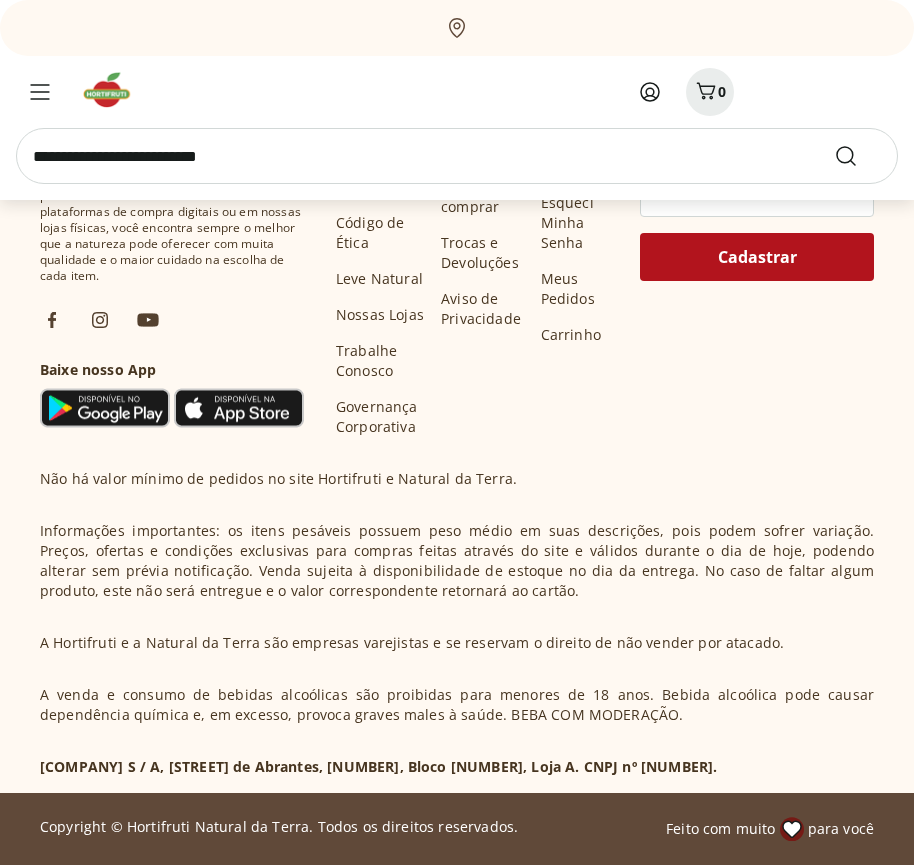 scroll, scrollTop: 51488, scrollLeft: 0, axis: vertical 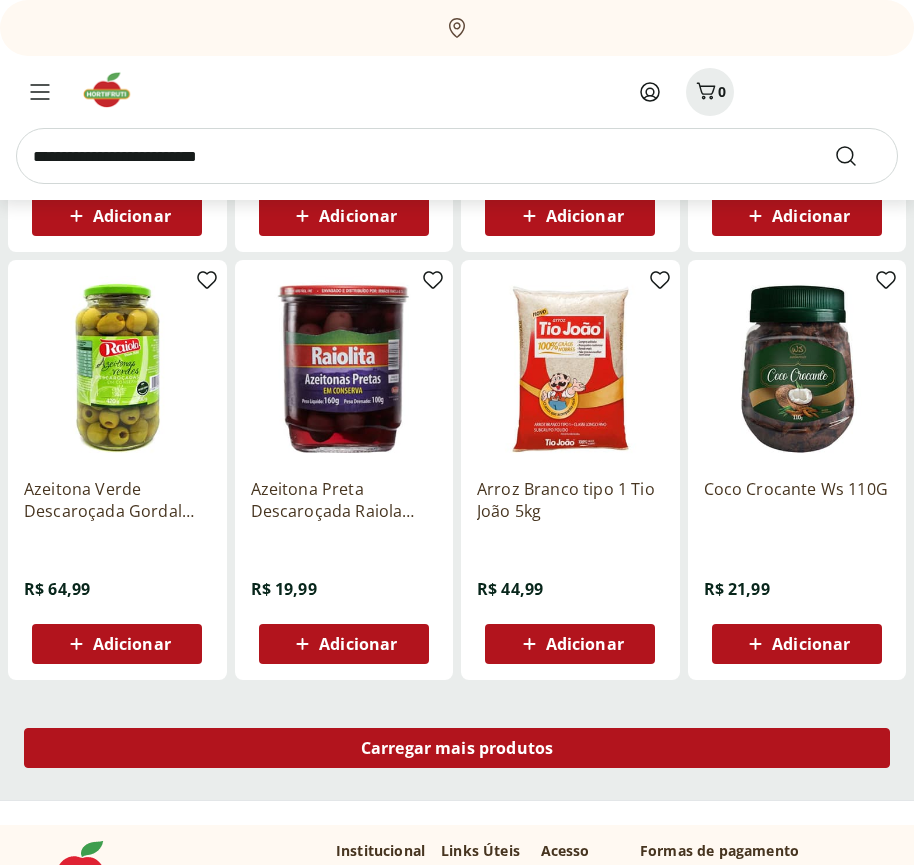click on "Carregar mais produtos" at bounding box center [457, 748] 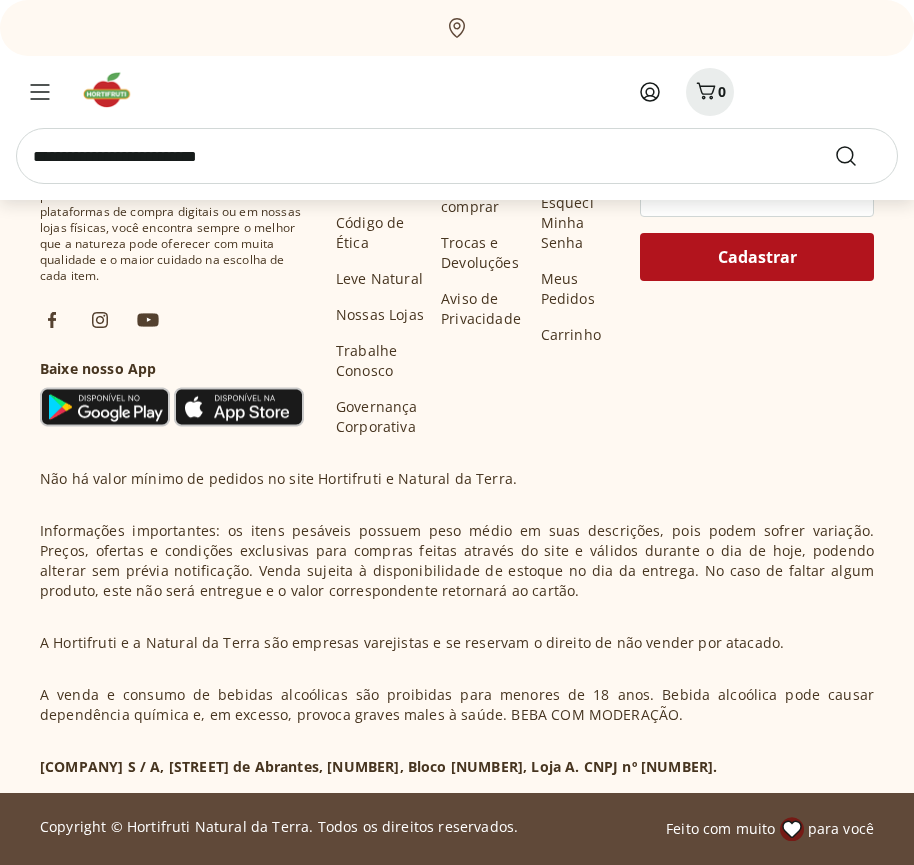 scroll, scrollTop: 52782, scrollLeft: 0, axis: vertical 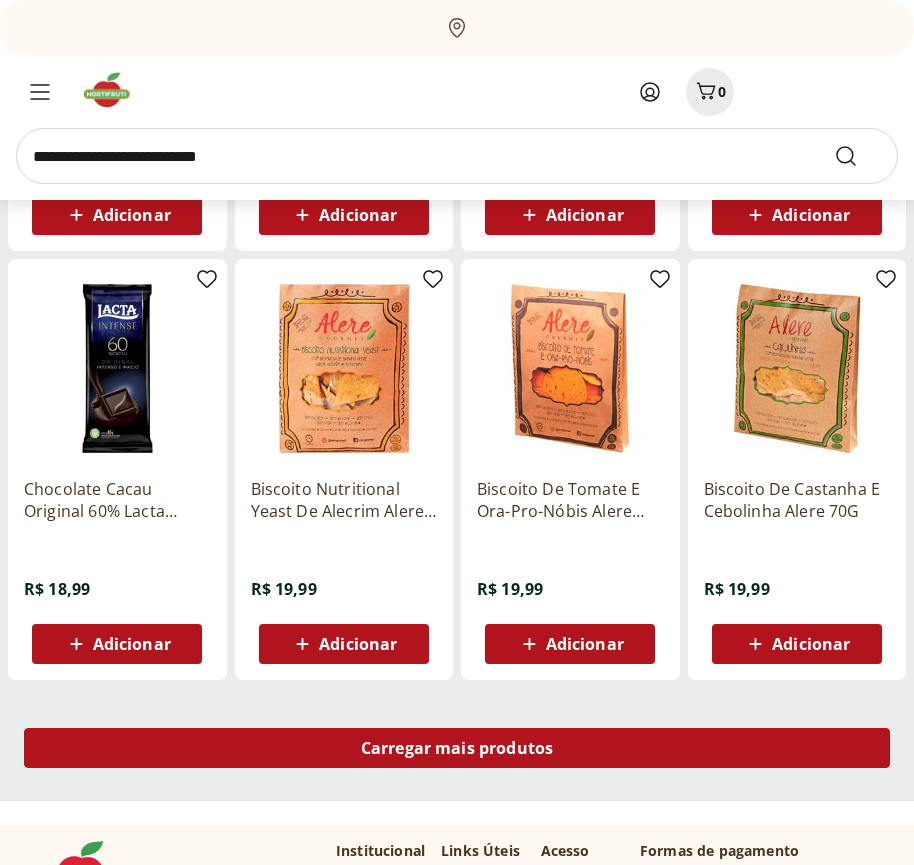 click on "Carregar mais produtos" at bounding box center [457, 748] 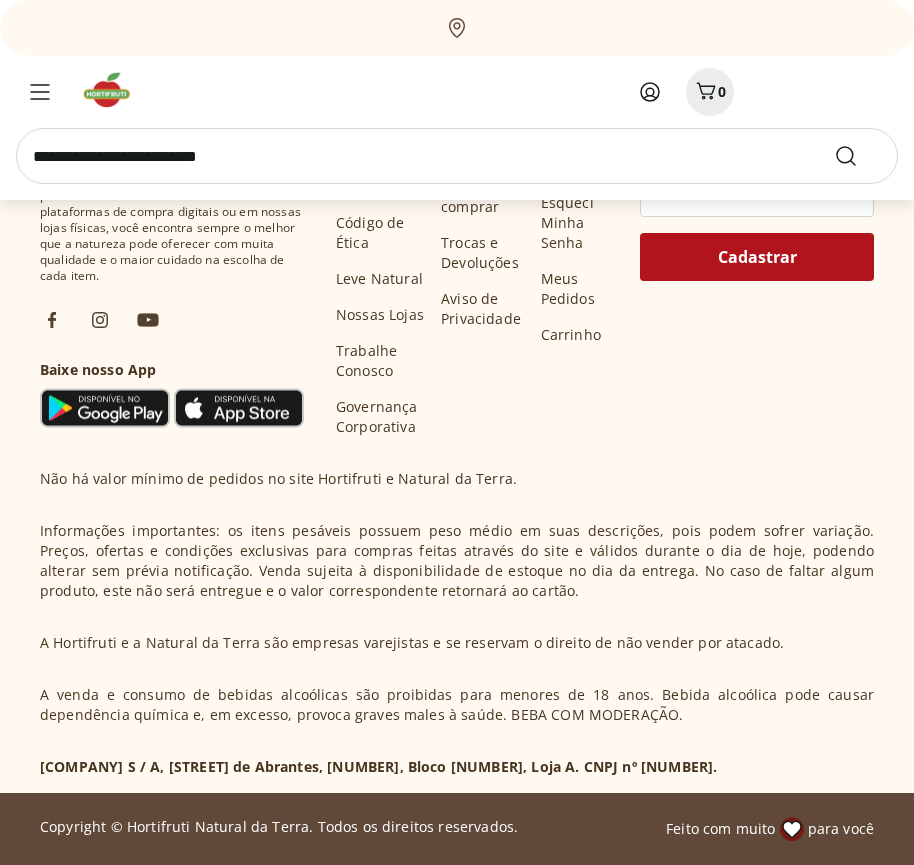 scroll, scrollTop: 54075, scrollLeft: 0, axis: vertical 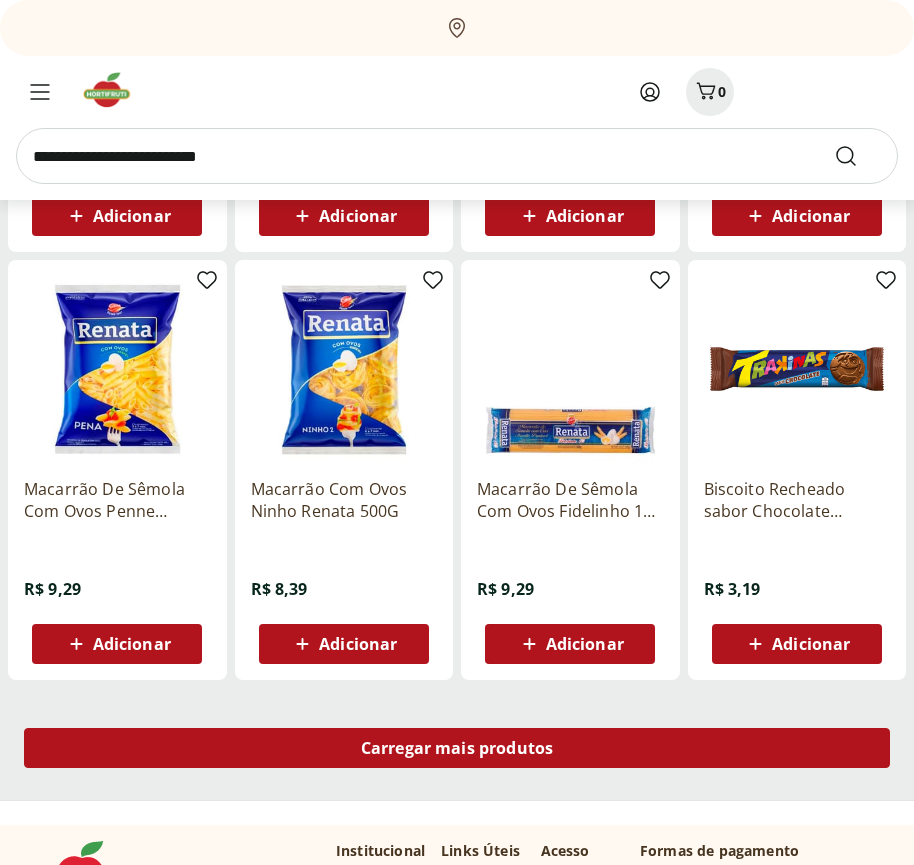 click on "Carregar mais produtos" at bounding box center [457, 748] 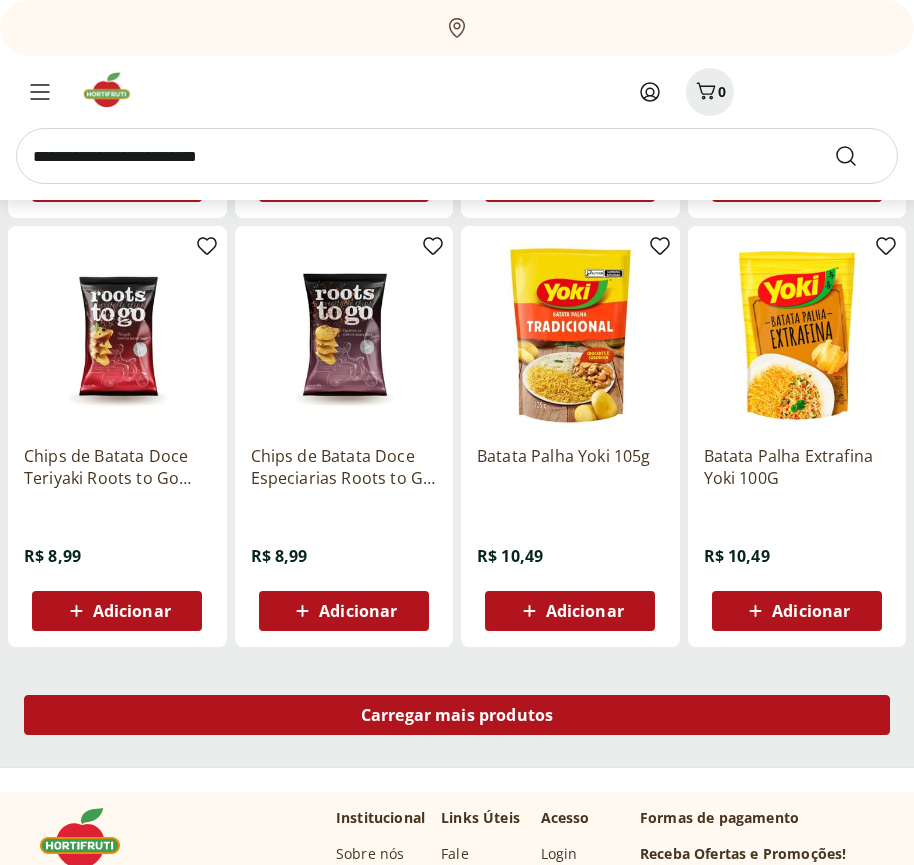 scroll, scrollTop: 55369, scrollLeft: 0, axis: vertical 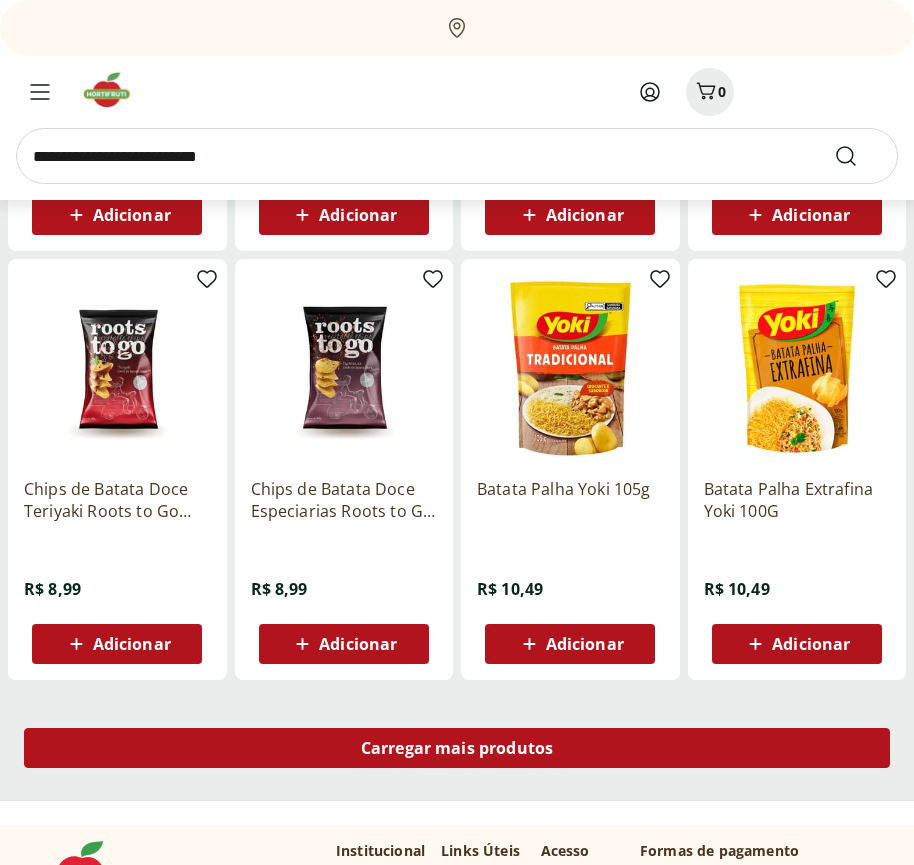 click on "Carregar mais produtos" at bounding box center [457, 748] 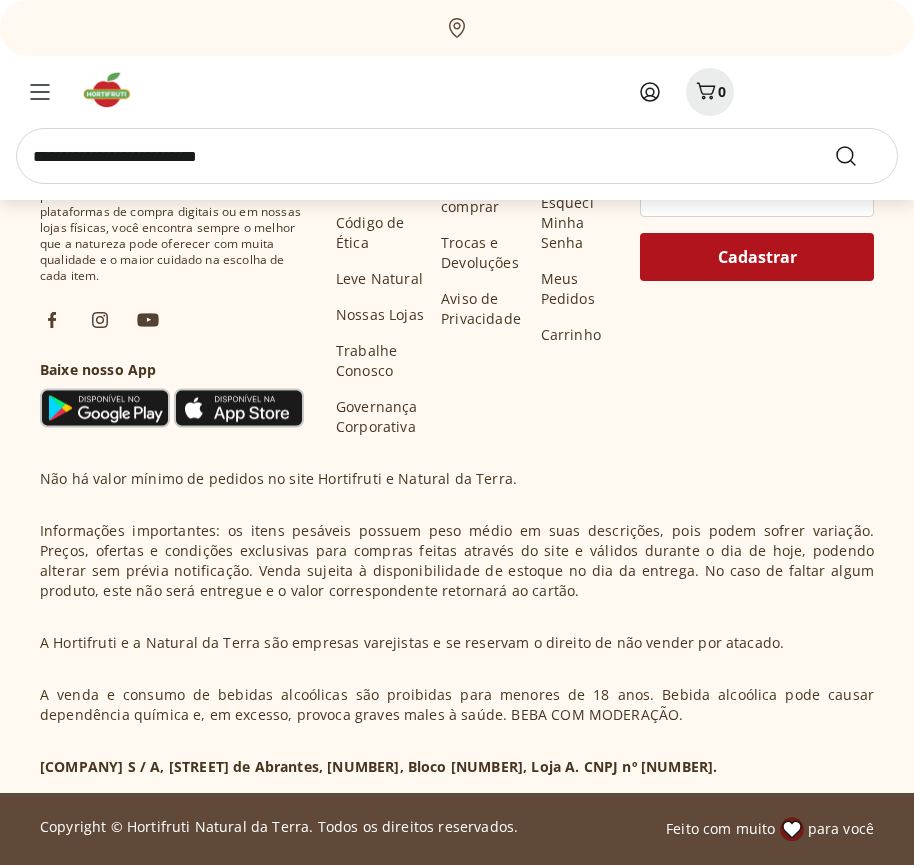 scroll, scrollTop: 56662, scrollLeft: 0, axis: vertical 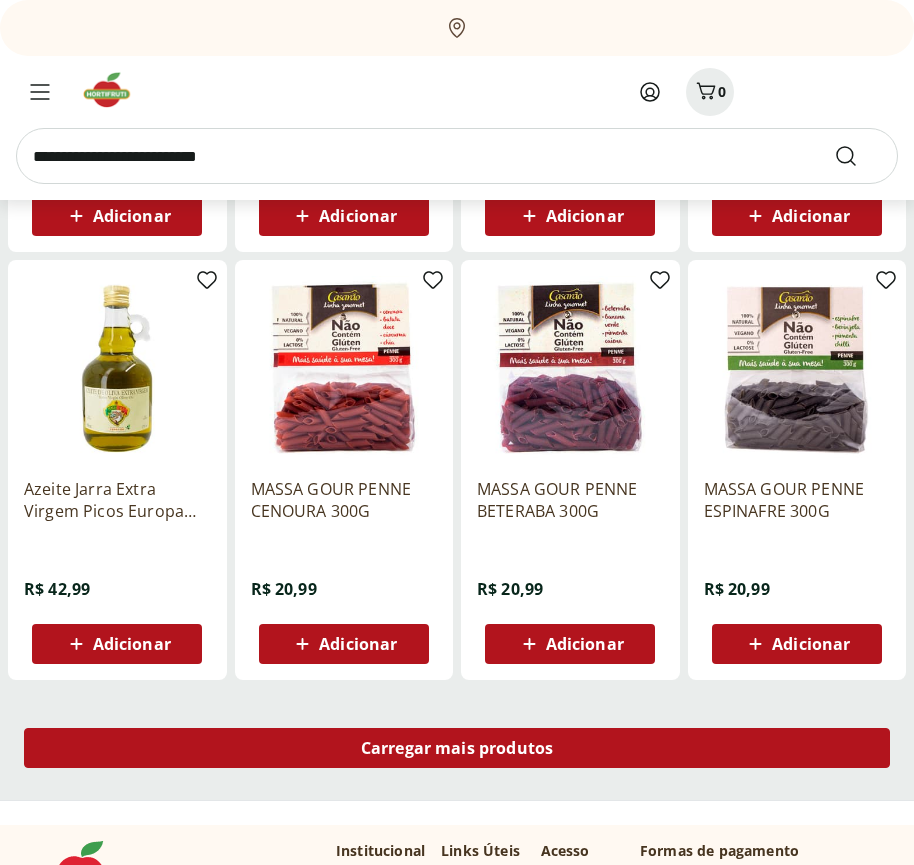 click on "Carregar mais produtos" at bounding box center [457, 748] 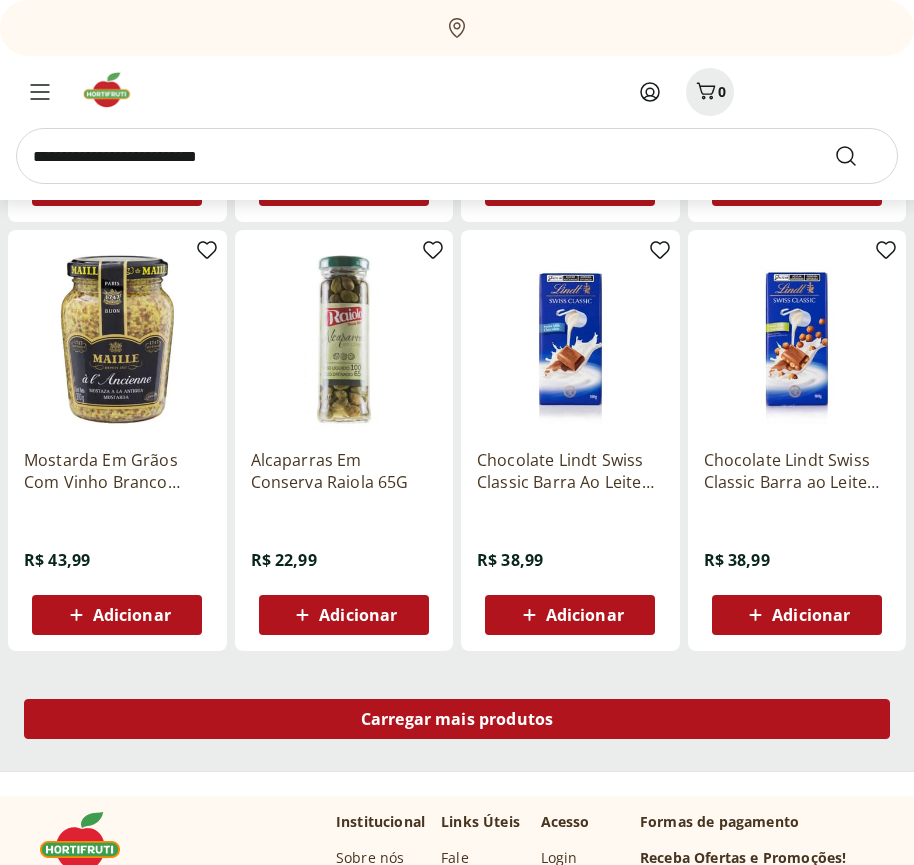 scroll, scrollTop: 57956, scrollLeft: 0, axis: vertical 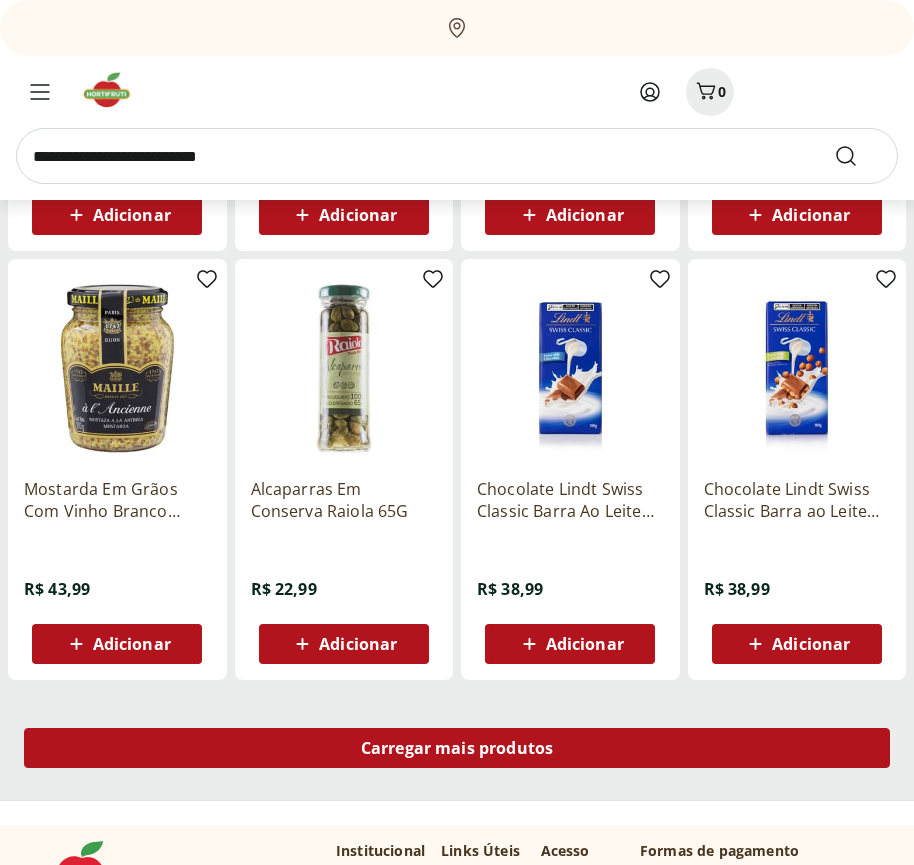 click on "Carregar mais produtos" at bounding box center (457, 748) 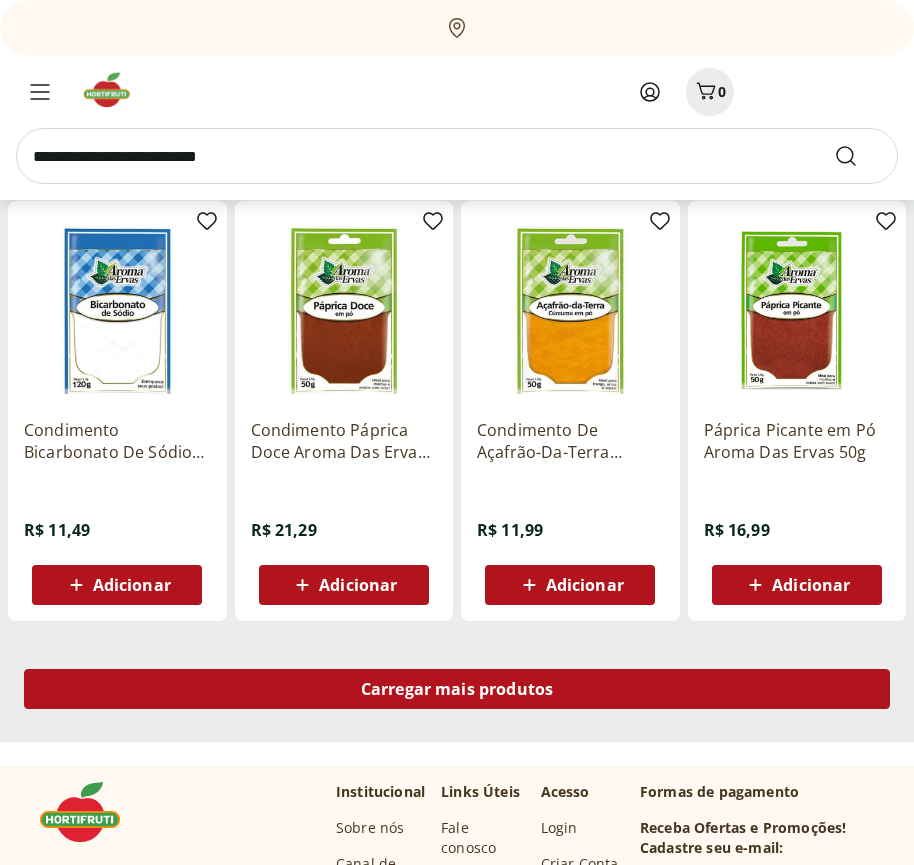 scroll, scrollTop: 59249, scrollLeft: 0, axis: vertical 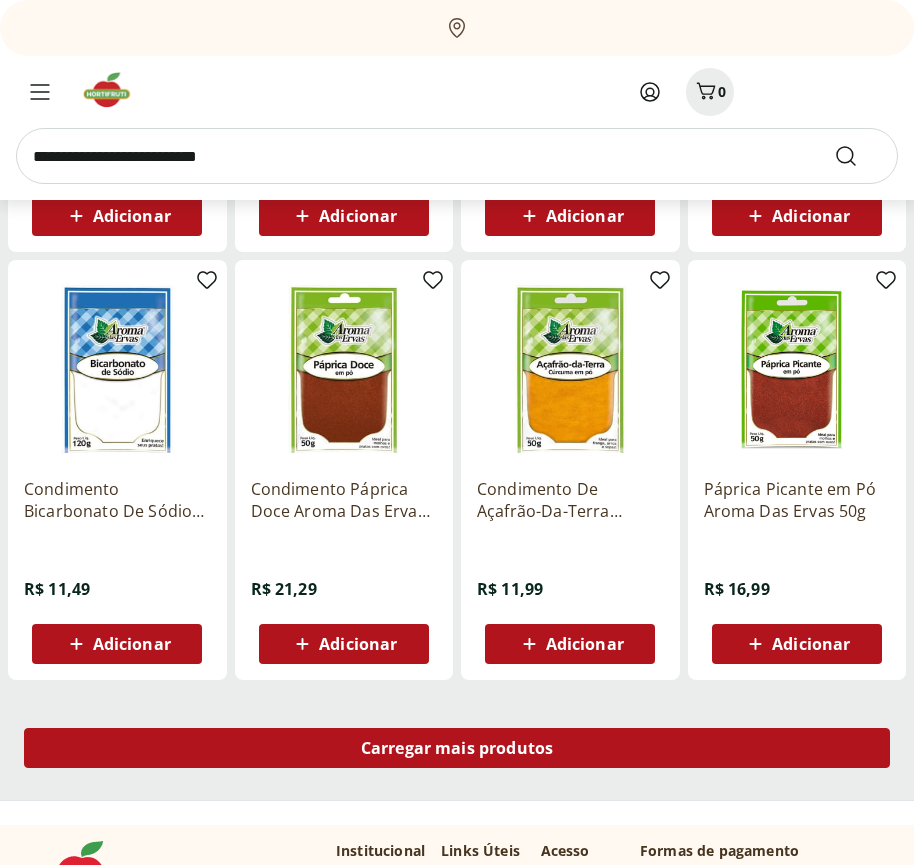 click on "Carregar mais produtos" at bounding box center (457, 748) 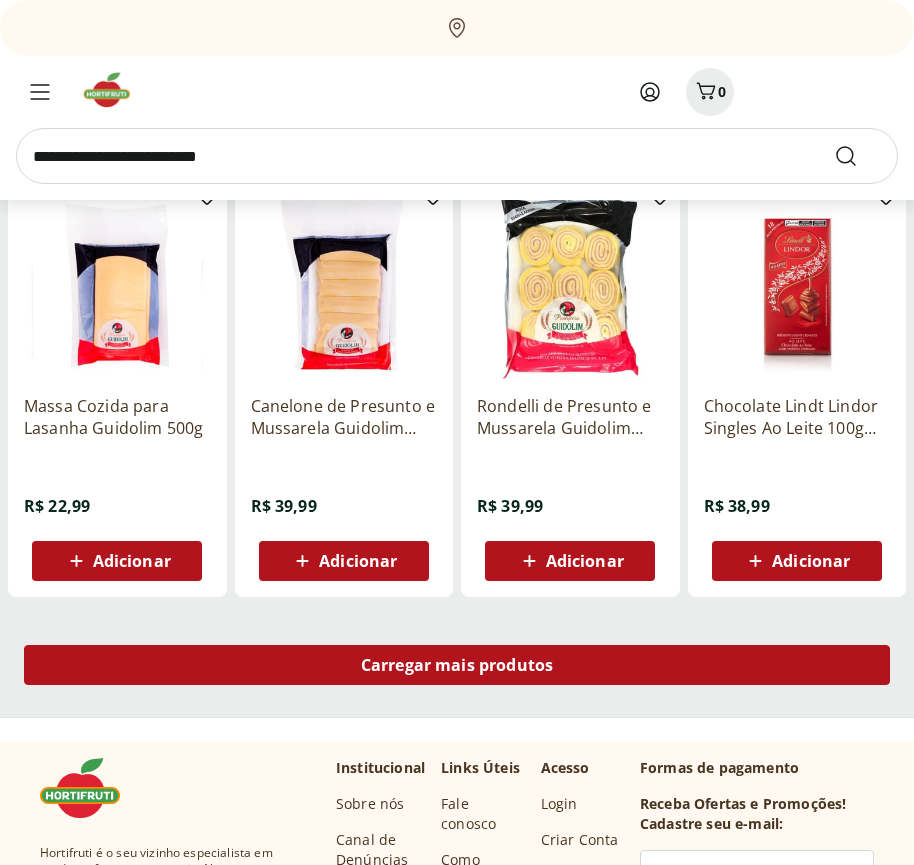 scroll, scrollTop: 60543, scrollLeft: 0, axis: vertical 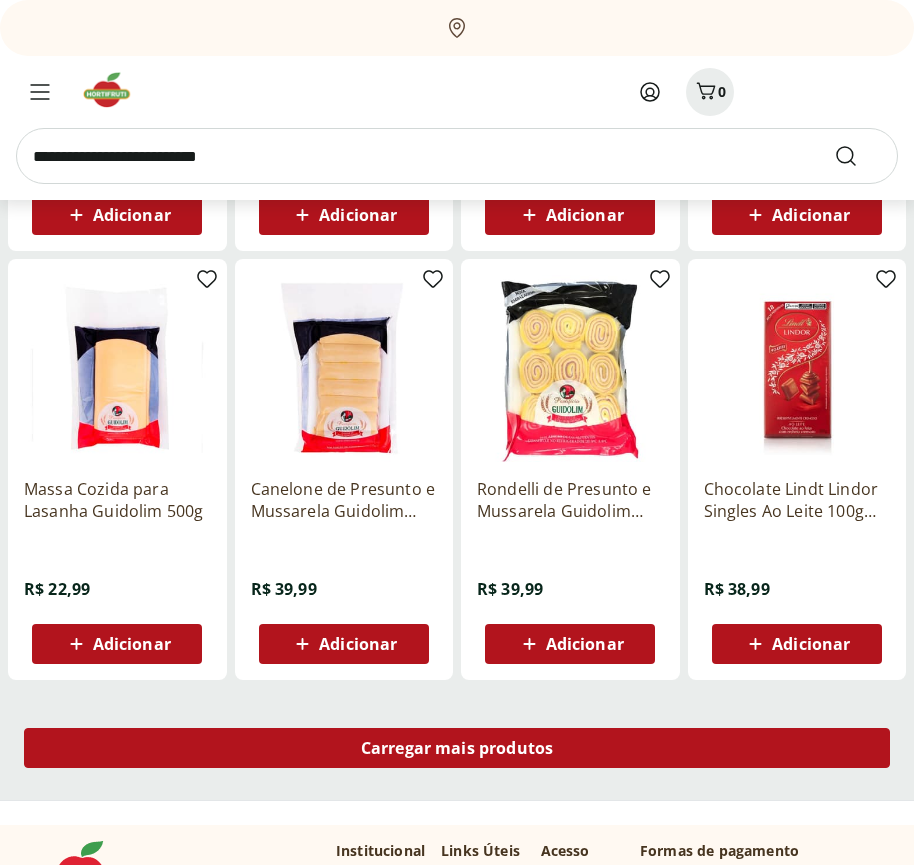 click on "Carregar mais produtos" at bounding box center (457, 748) 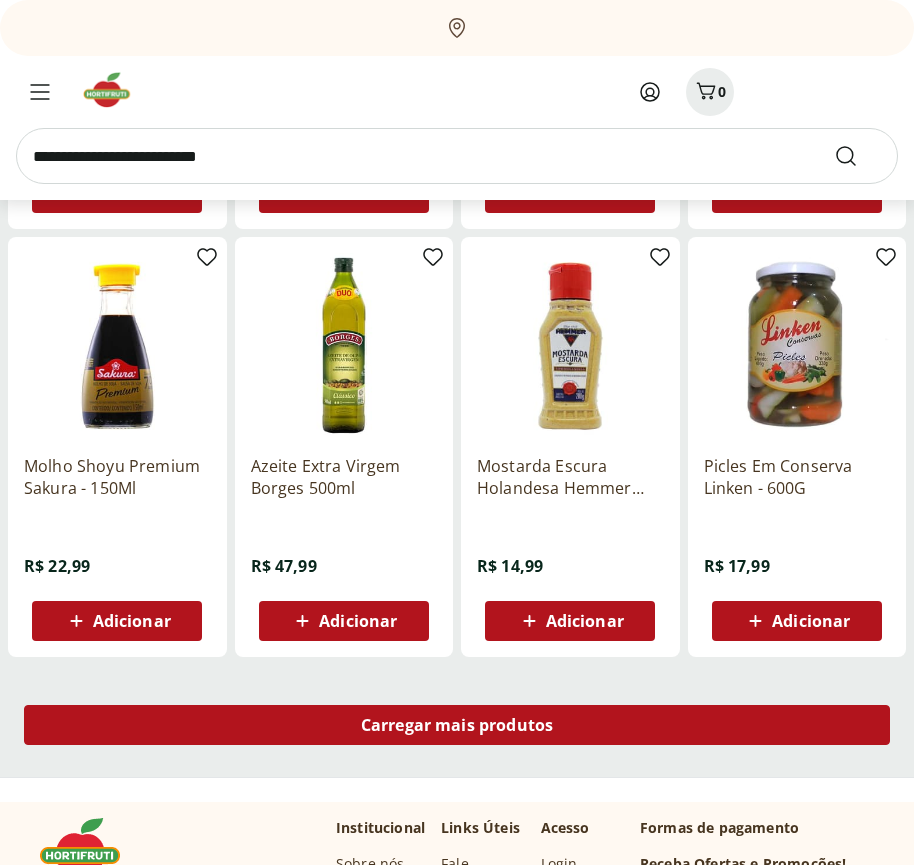 scroll, scrollTop: 61836, scrollLeft: 0, axis: vertical 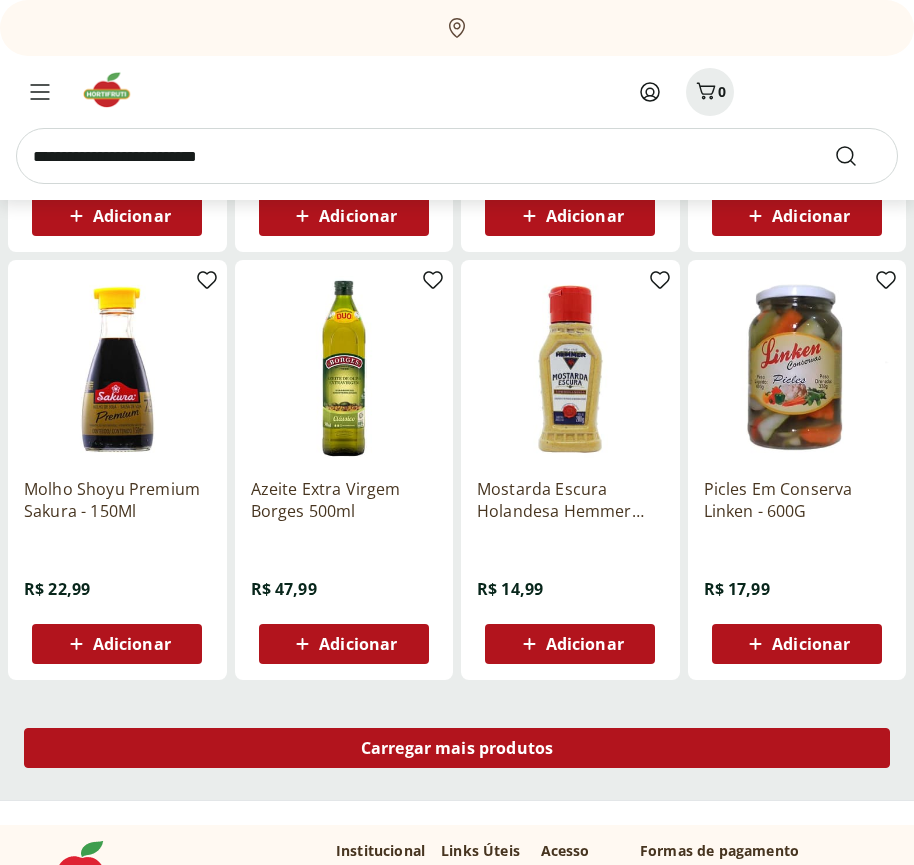 click on "Carregar mais produtos" at bounding box center [457, 748] 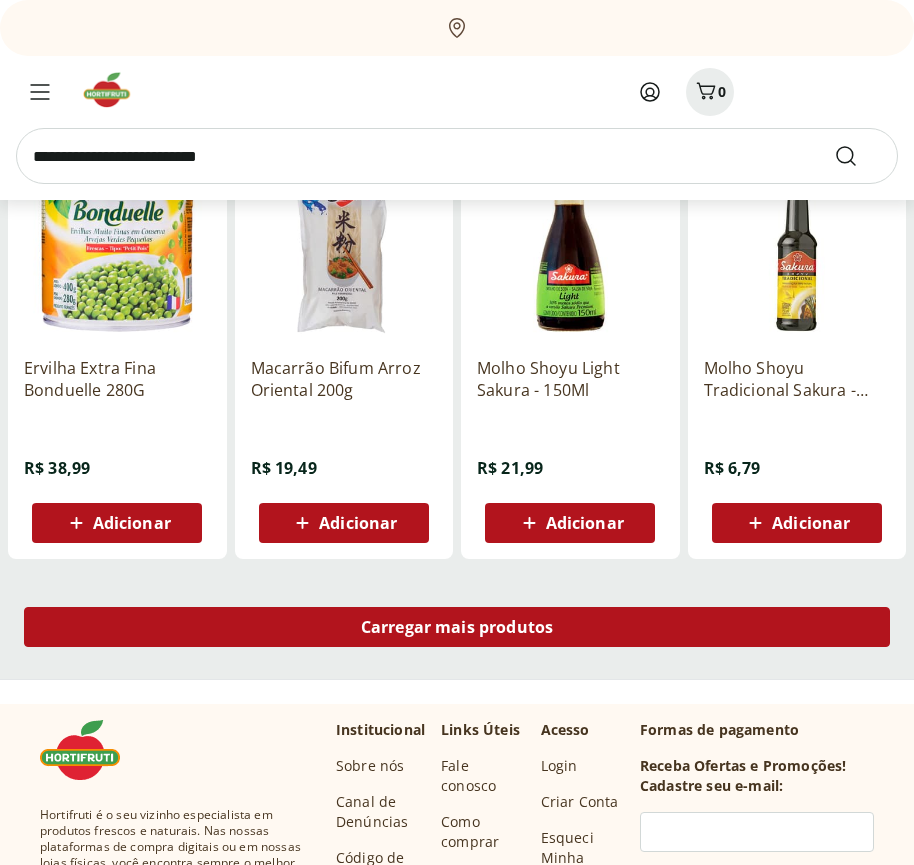 scroll, scrollTop: 63130, scrollLeft: 0, axis: vertical 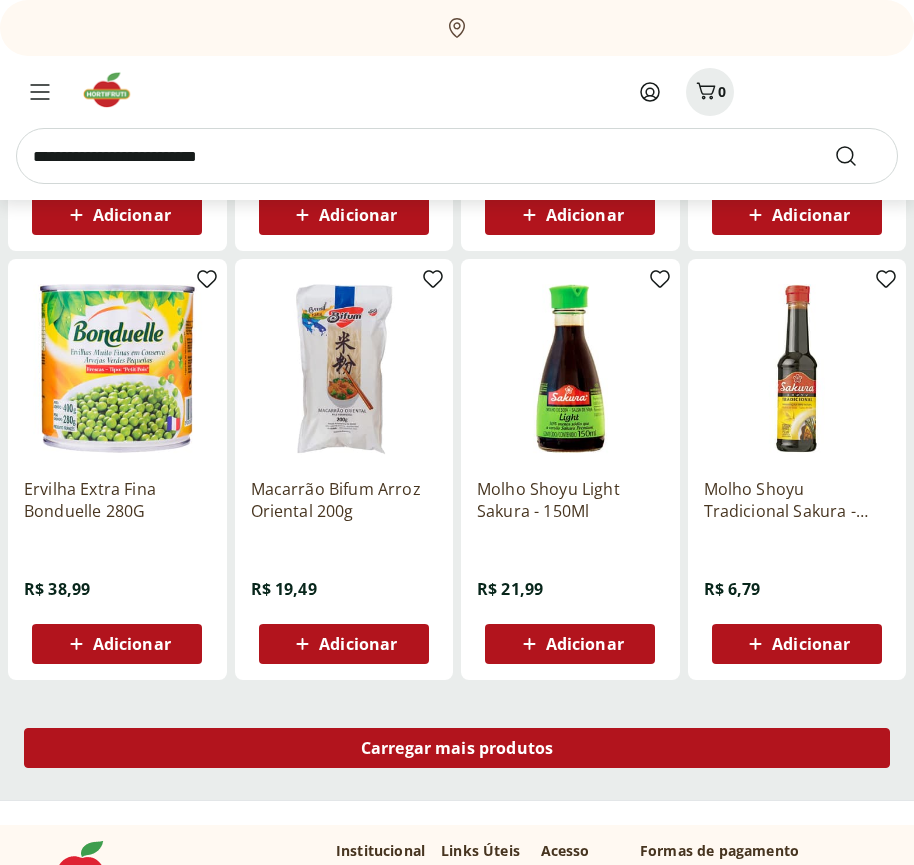 click on "Carregar mais produtos" at bounding box center (457, 748) 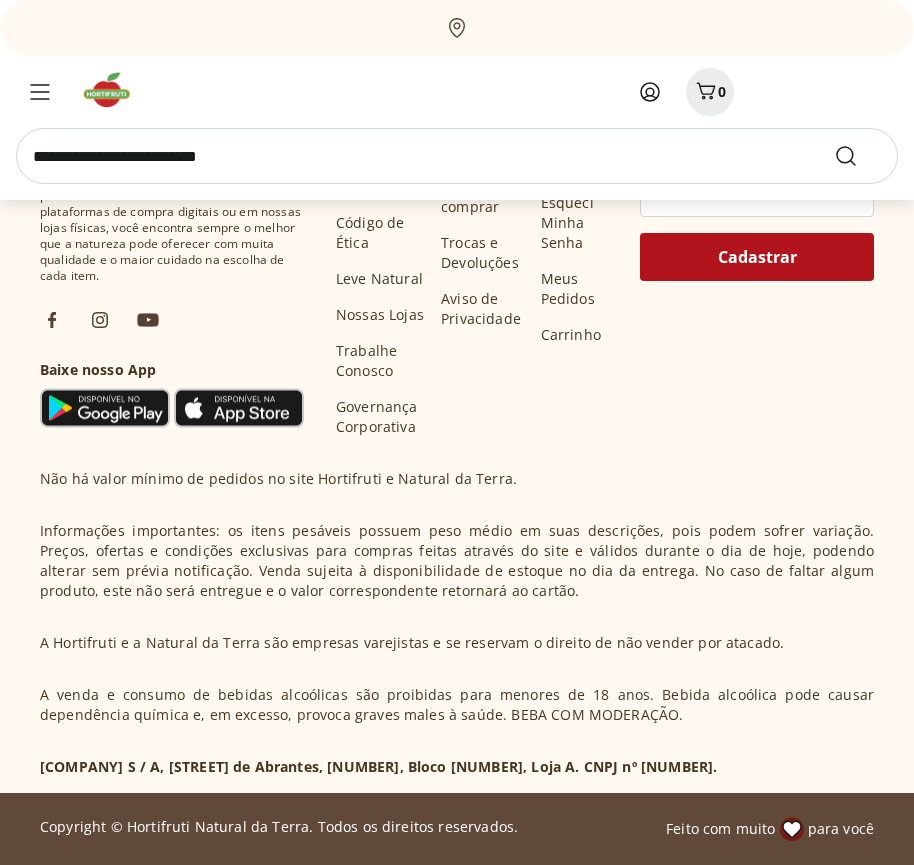 scroll, scrollTop: 64423, scrollLeft: 0, axis: vertical 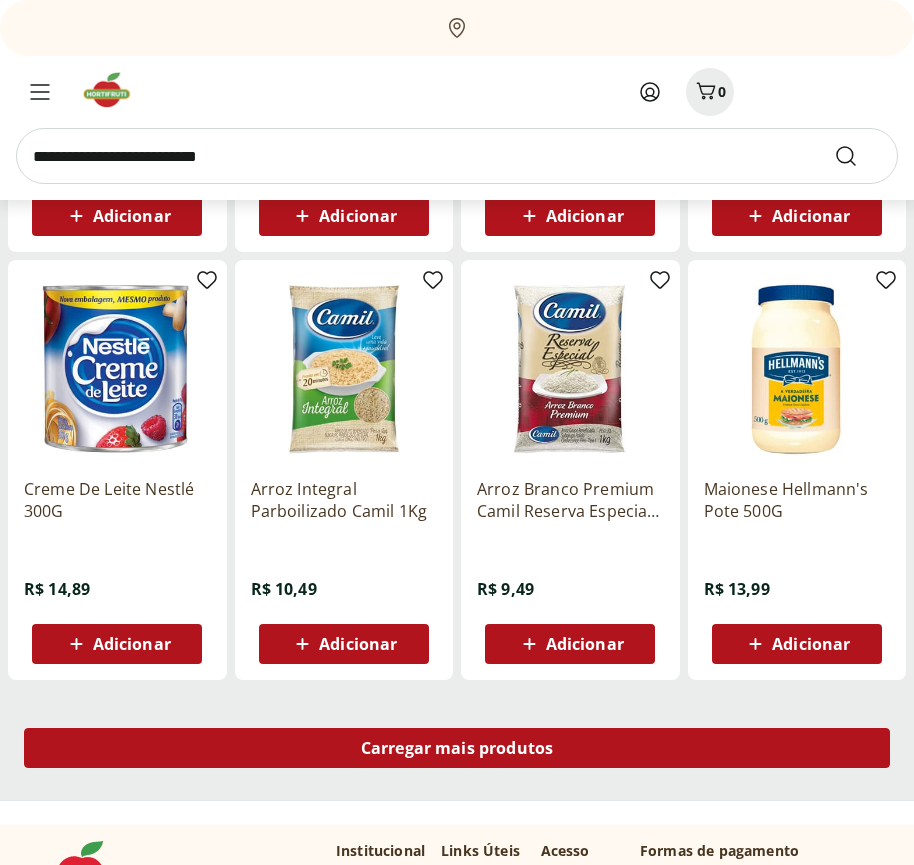 click on "Carregar mais produtos" at bounding box center [457, 748] 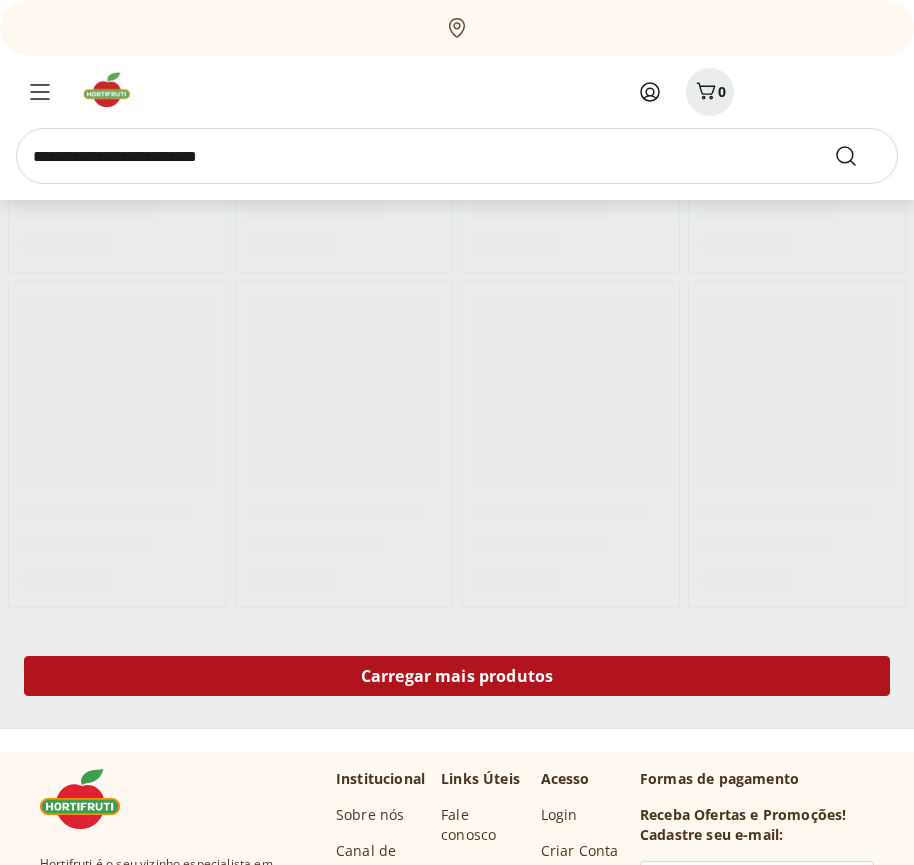 scroll, scrollTop: 65435, scrollLeft: 0, axis: vertical 